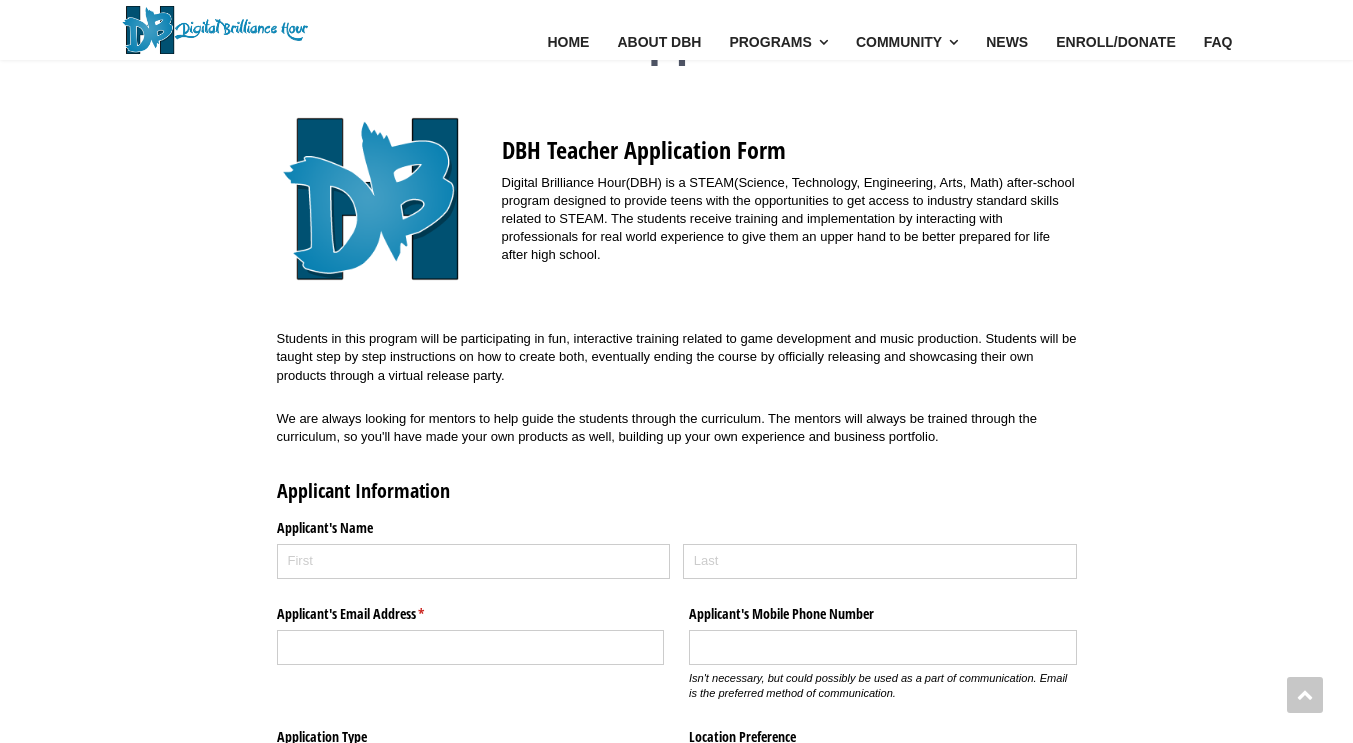 scroll, scrollTop: 34, scrollLeft: 0, axis: vertical 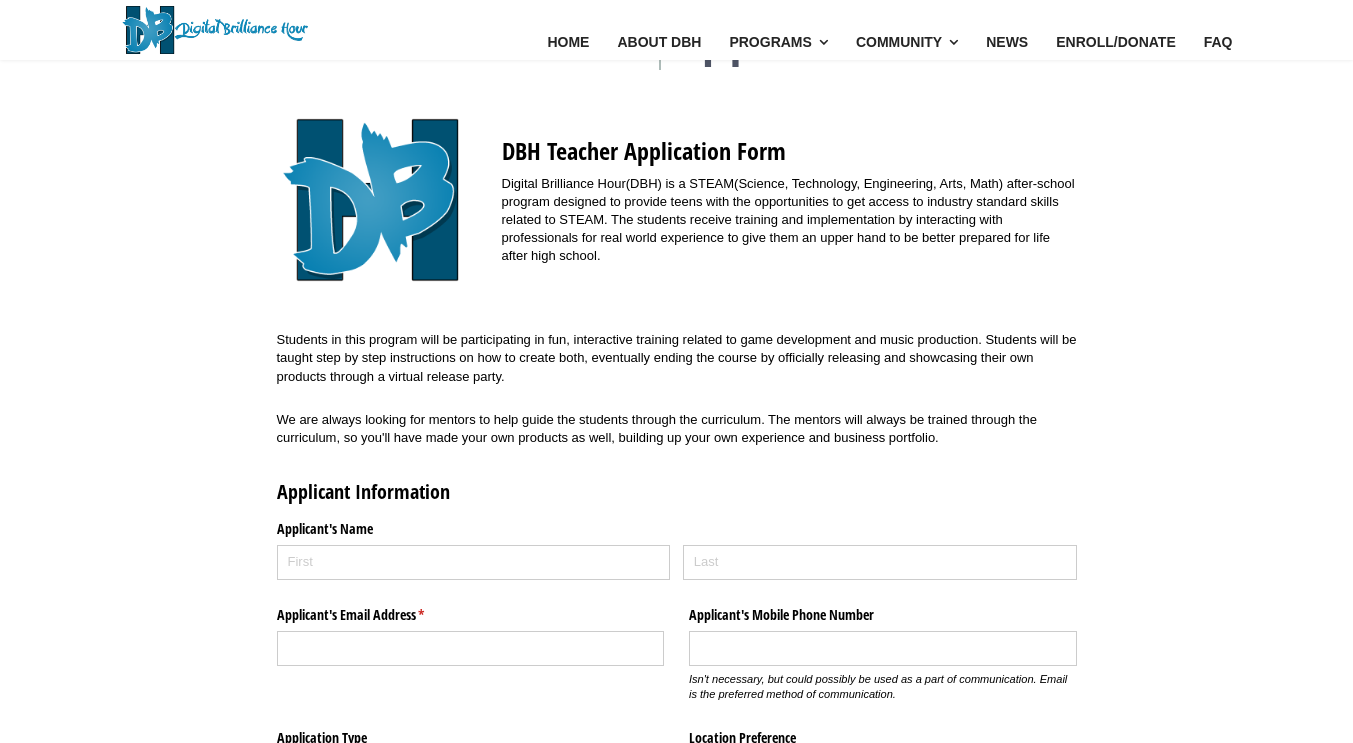 click on "DBH Teacher Application Form   Digital Brilliance Hour(DBH) is a STEAM(Science, Technology, Engineering, Arts, Math) after-school program designed to provide teens with the opportunities to get access to industry standard skills related to STEAM. The students receive training and implementation by interacting with professionals for real world experience to give them an upper hand to be better prepared for life after high school. Students in this program will be participating in fun, interactive training related to game development and music production. Students will be taught step by step instructions on how to create both, eventually ending the course by officially releasing and showcasing their own products through a virtual release party. We are always looking for mentors to help guide the students through the curriculum. The mentors will always be trained through the curriculum, so you'll have made your own products as well, building up your own experience and business portfolio." at bounding box center (677, 747) 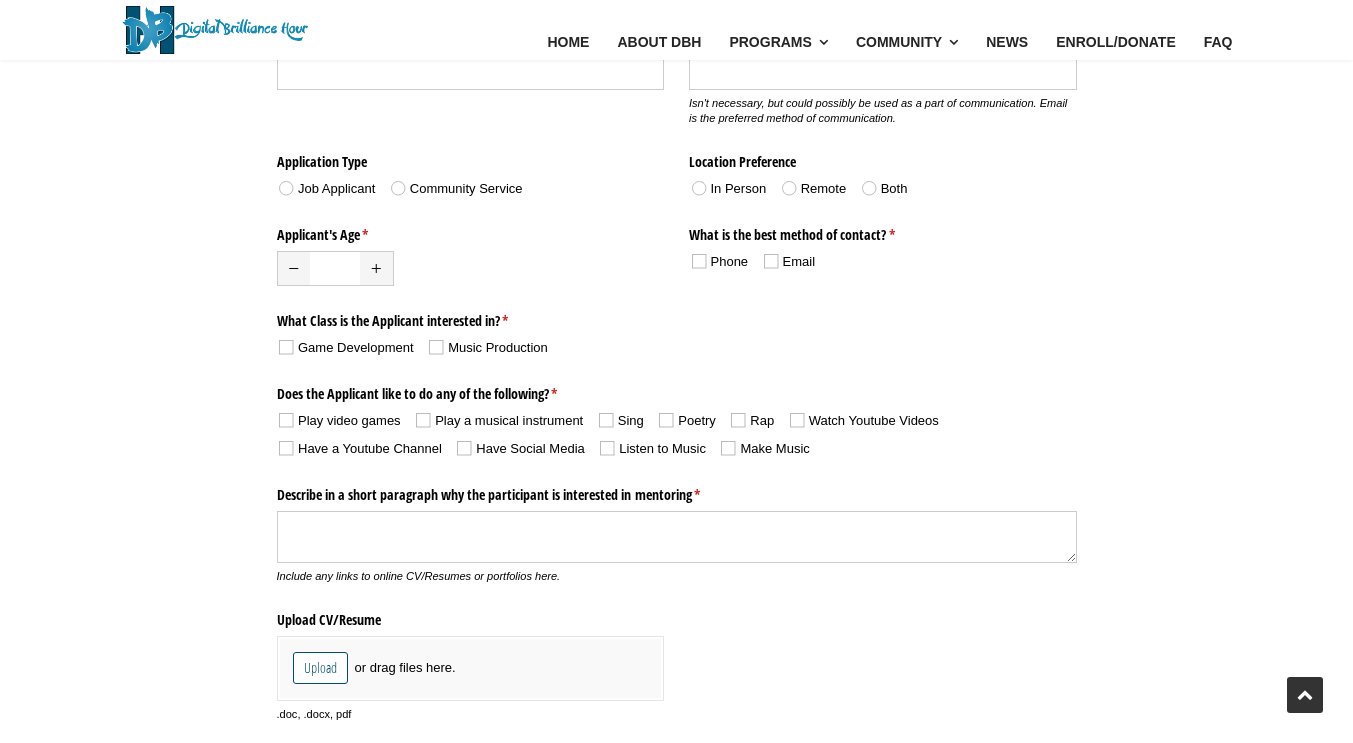 scroll, scrollTop: 902, scrollLeft: 0, axis: vertical 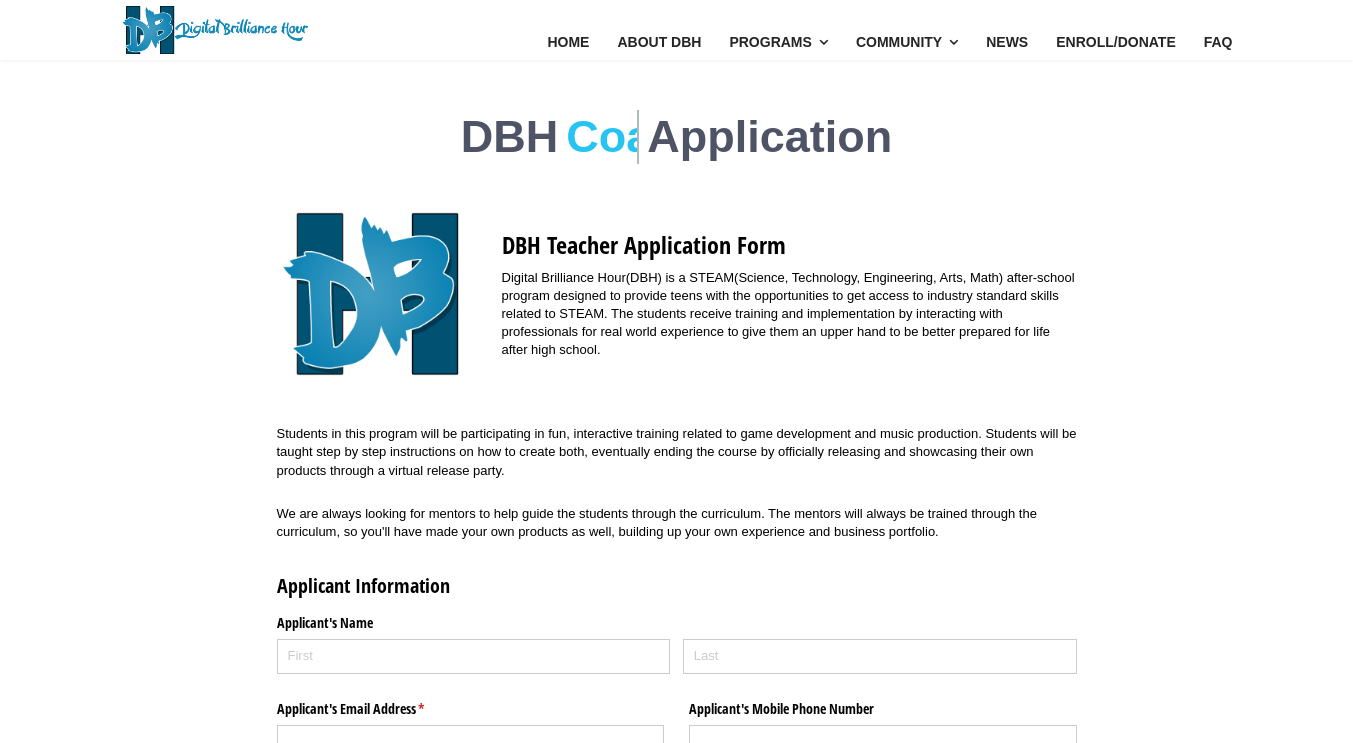 drag, startPoint x: 360, startPoint y: 674, endPoint x: 356, endPoint y: 662, distance: 12.649111 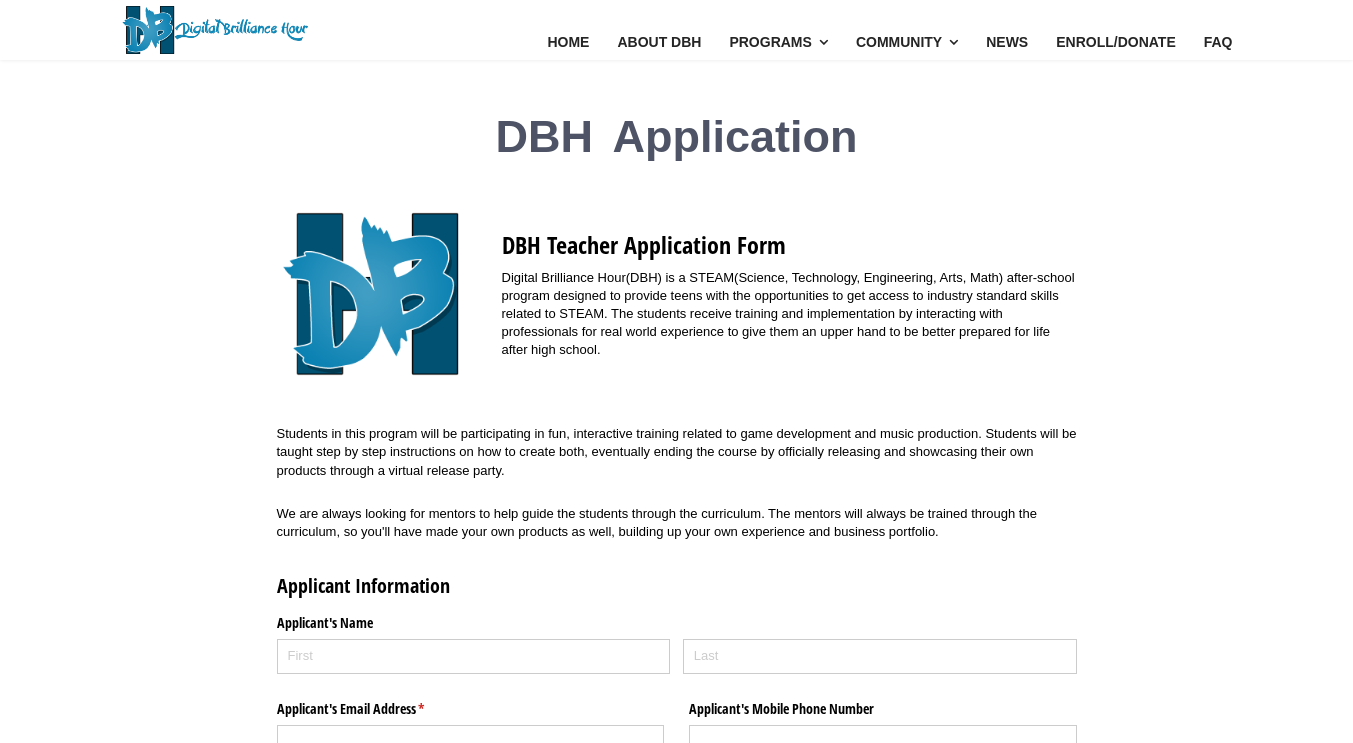click at bounding box center (474, 656) 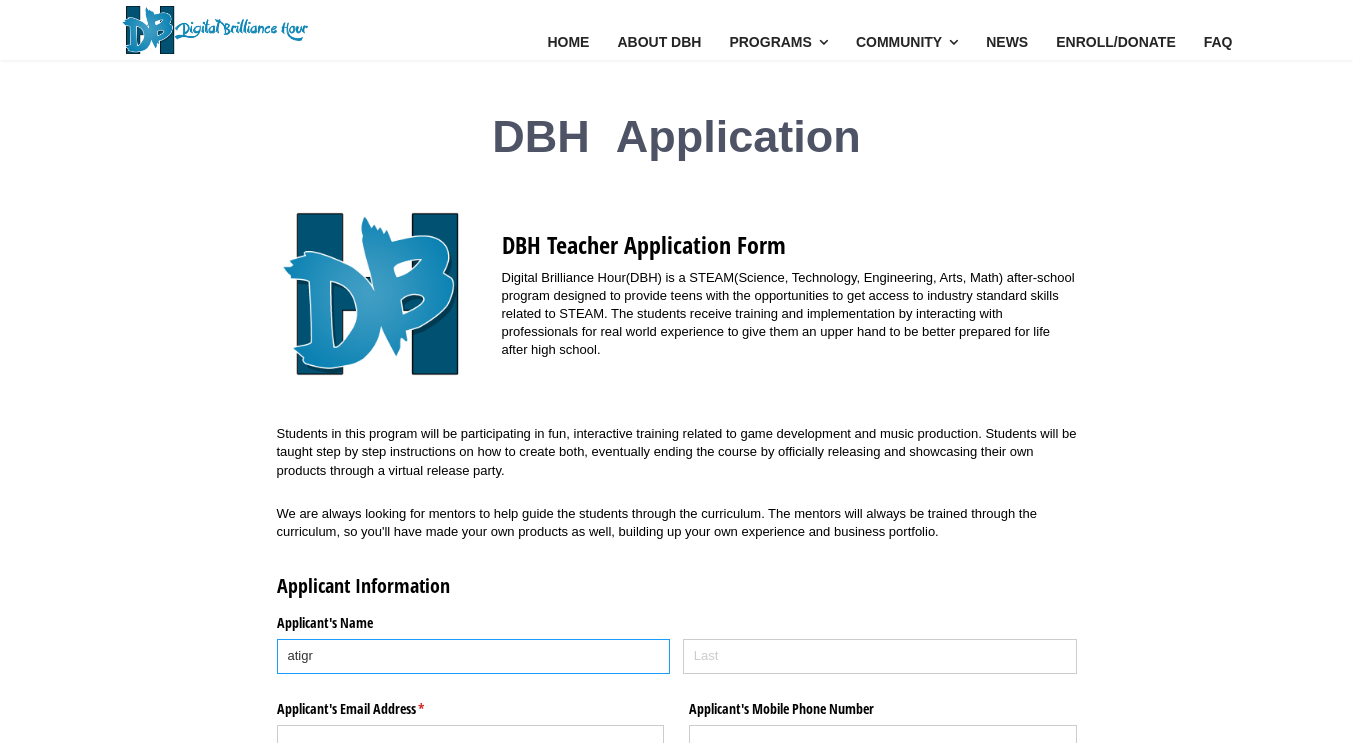 type on "atigre" 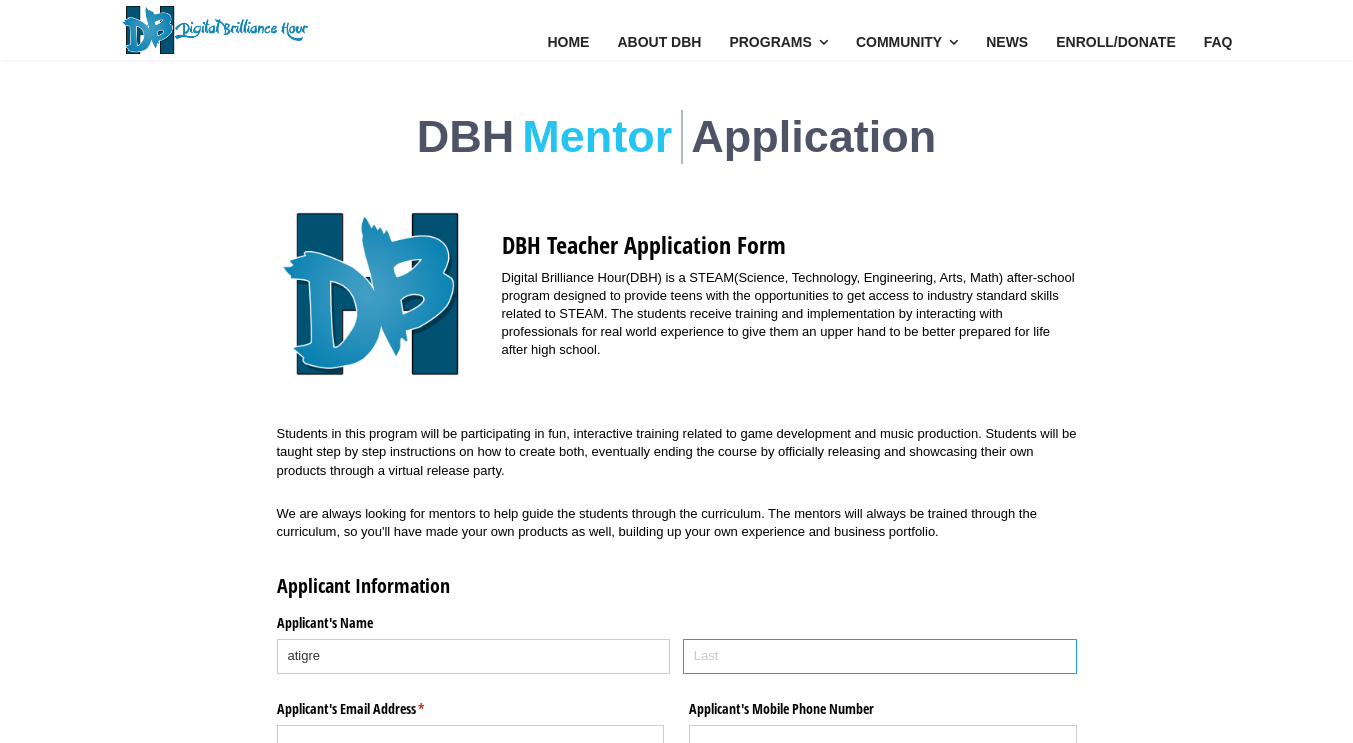 type on "farmer" 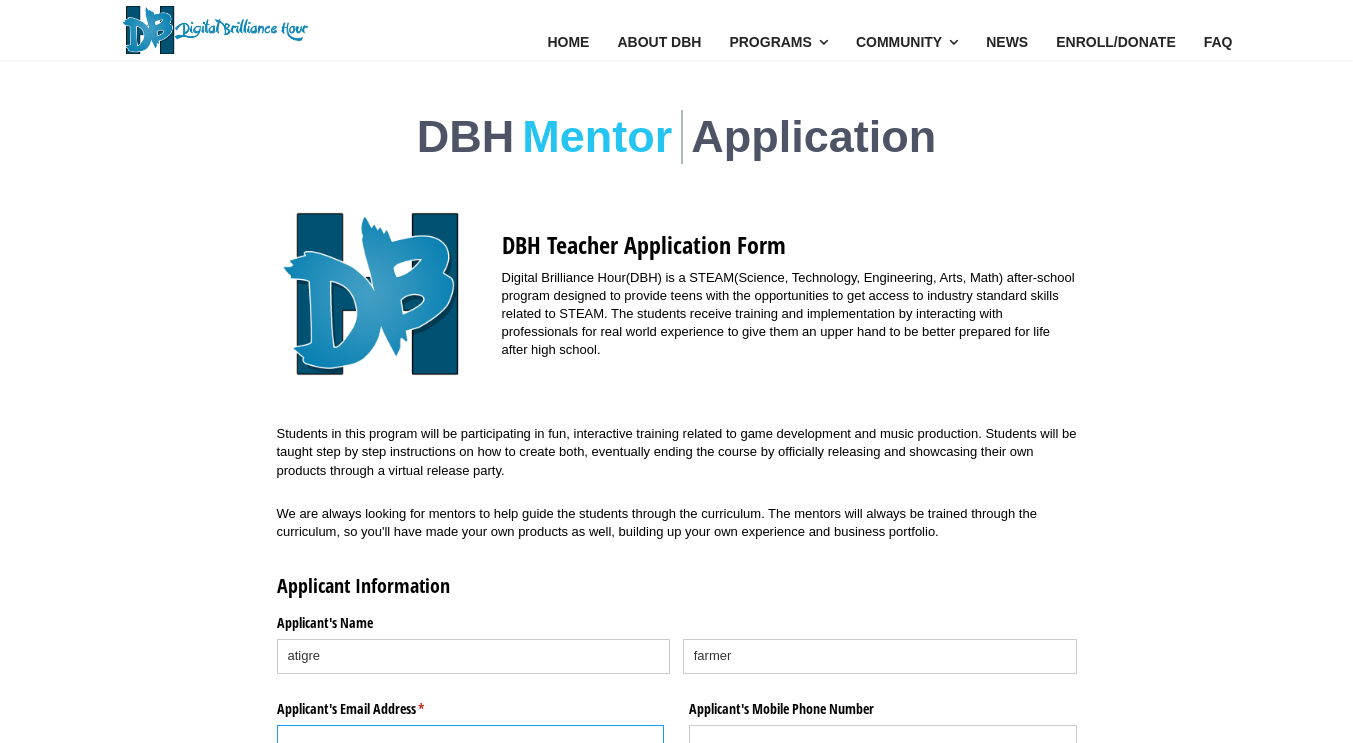 type on "marylyntiger98@gmail.com" 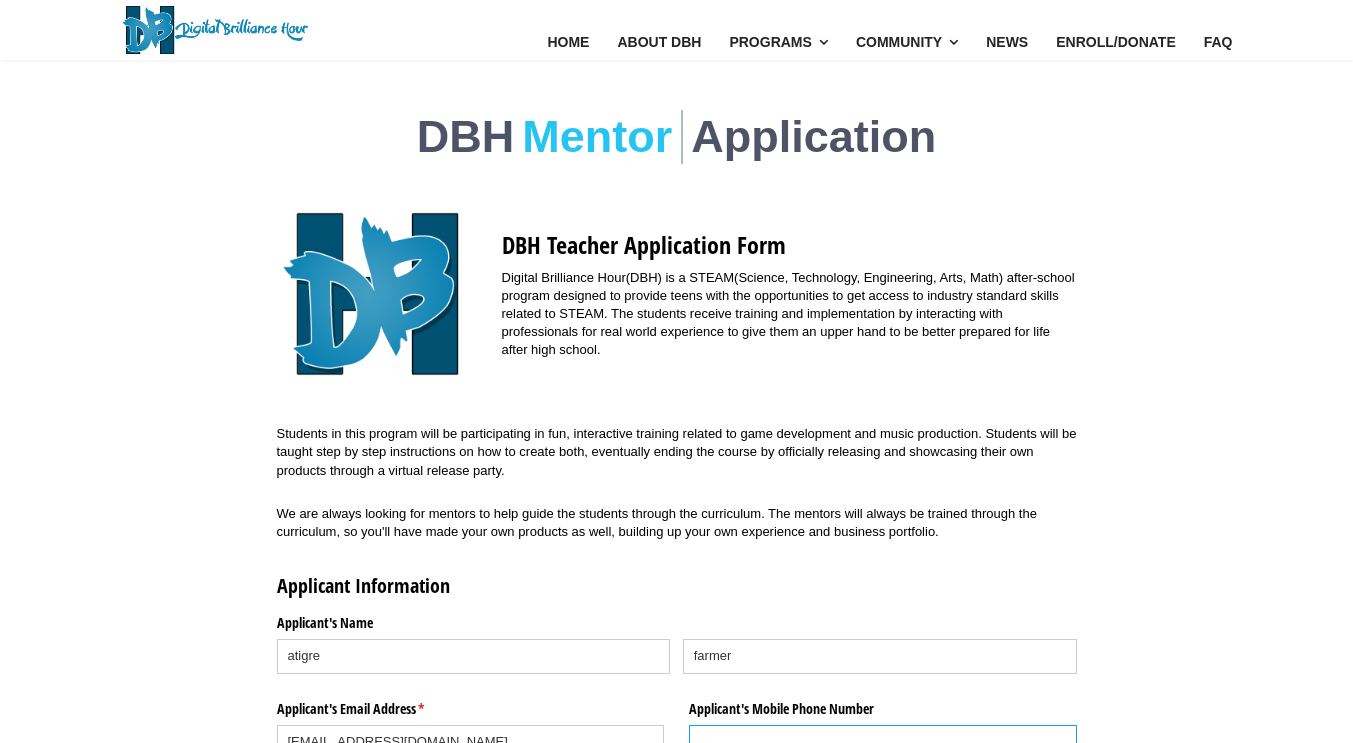 type on "(919) 432-3126" 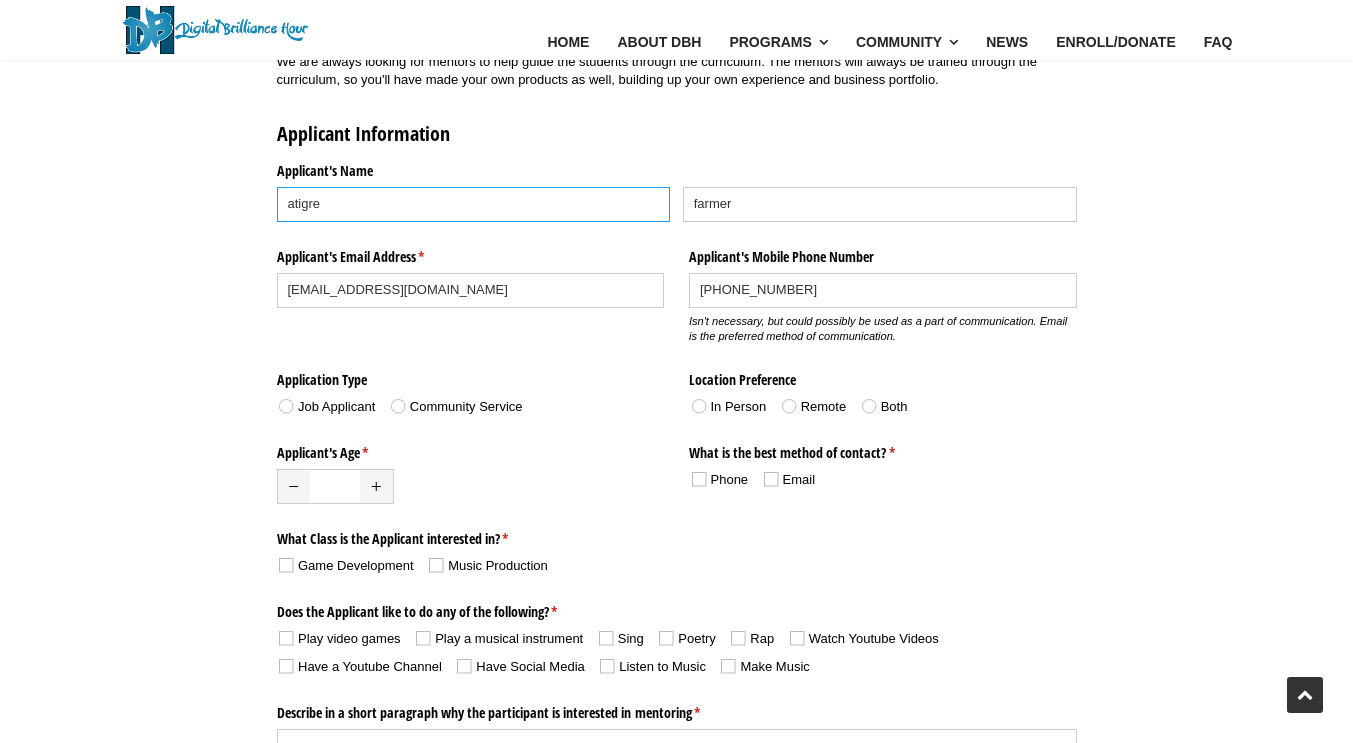 scroll, scrollTop: 393, scrollLeft: 0, axis: vertical 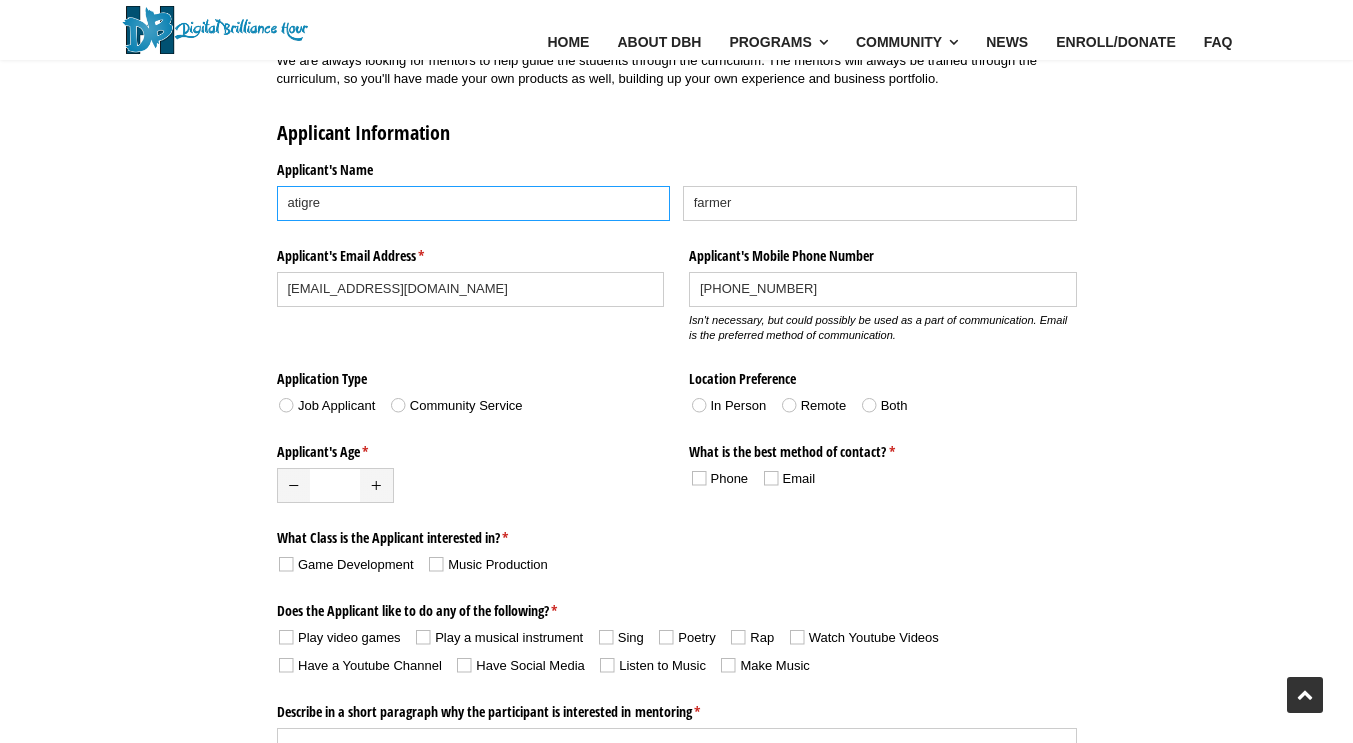 type on "atigre" 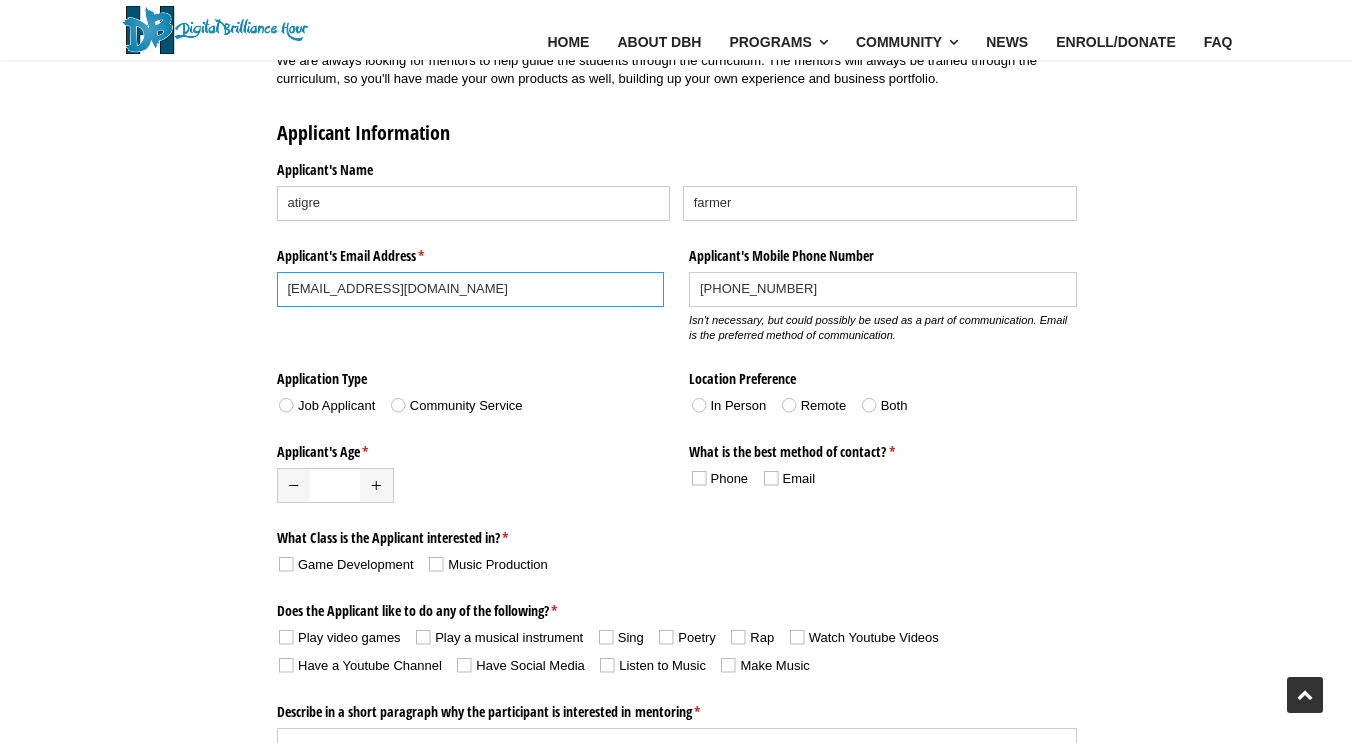 drag, startPoint x: 371, startPoint y: 284, endPoint x: 273, endPoint y: 296, distance: 98.731964 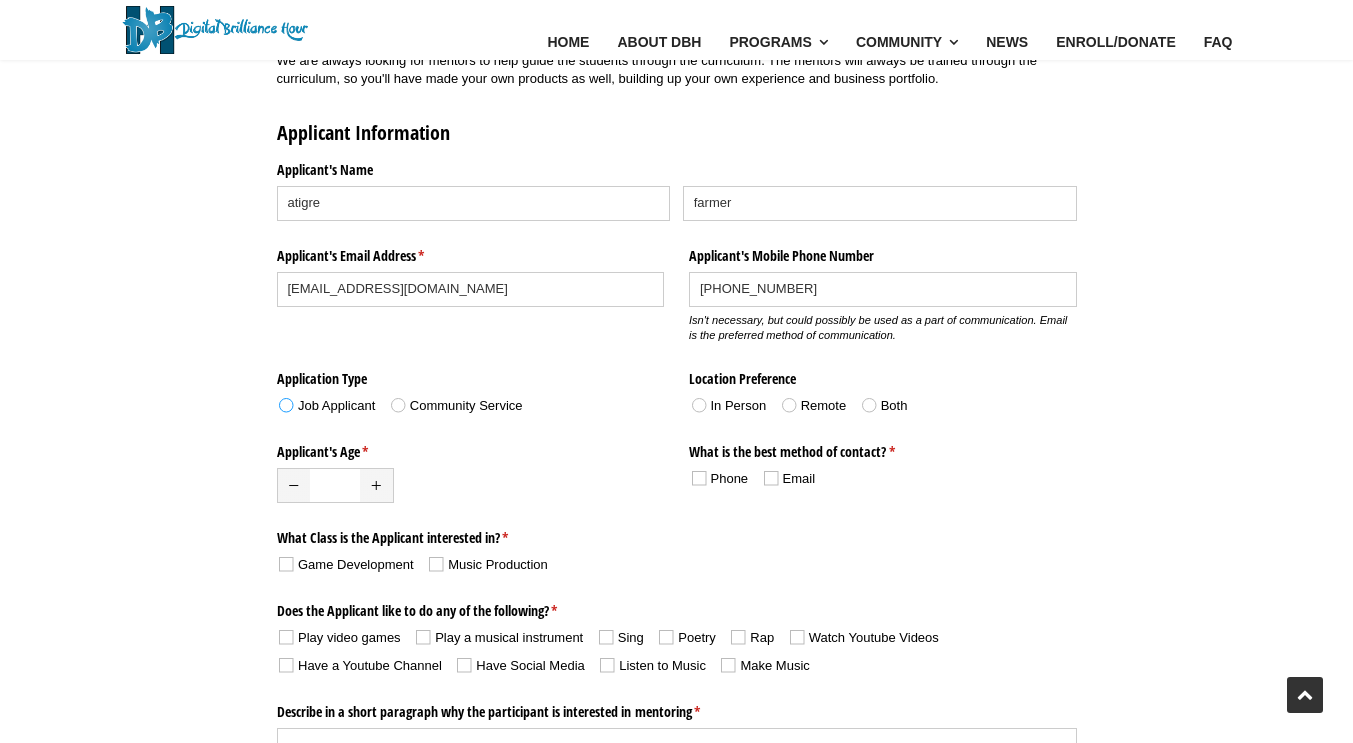 click at bounding box center (286, 405) 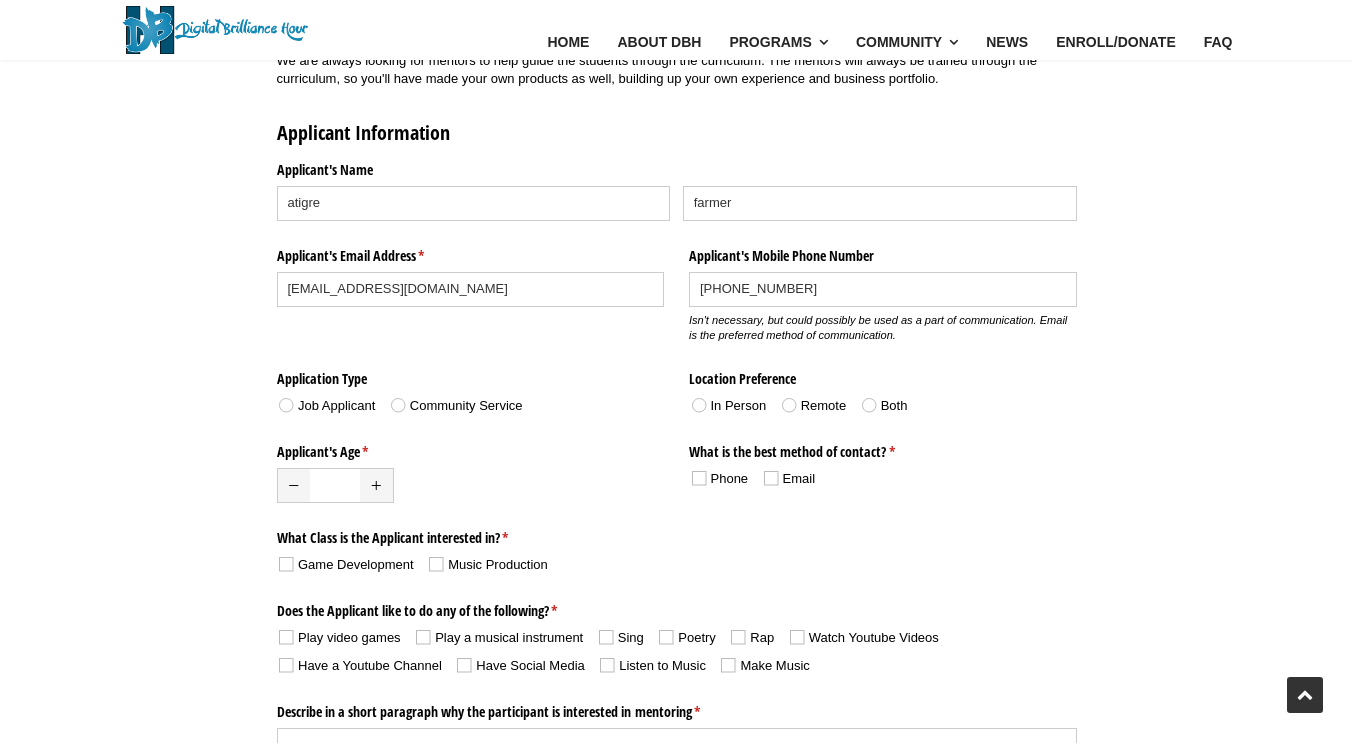 click on "Job Applicant" at bounding box center [300, 389] 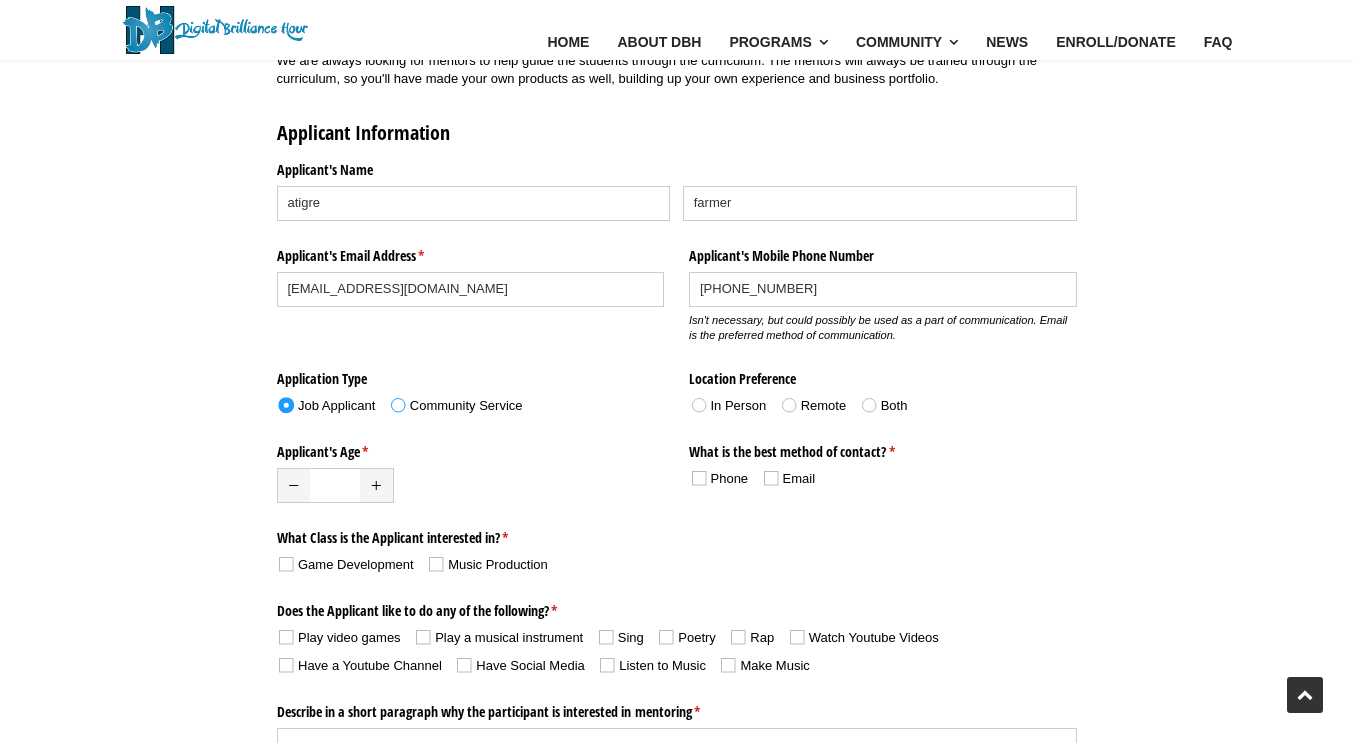 click at bounding box center [398, 405] 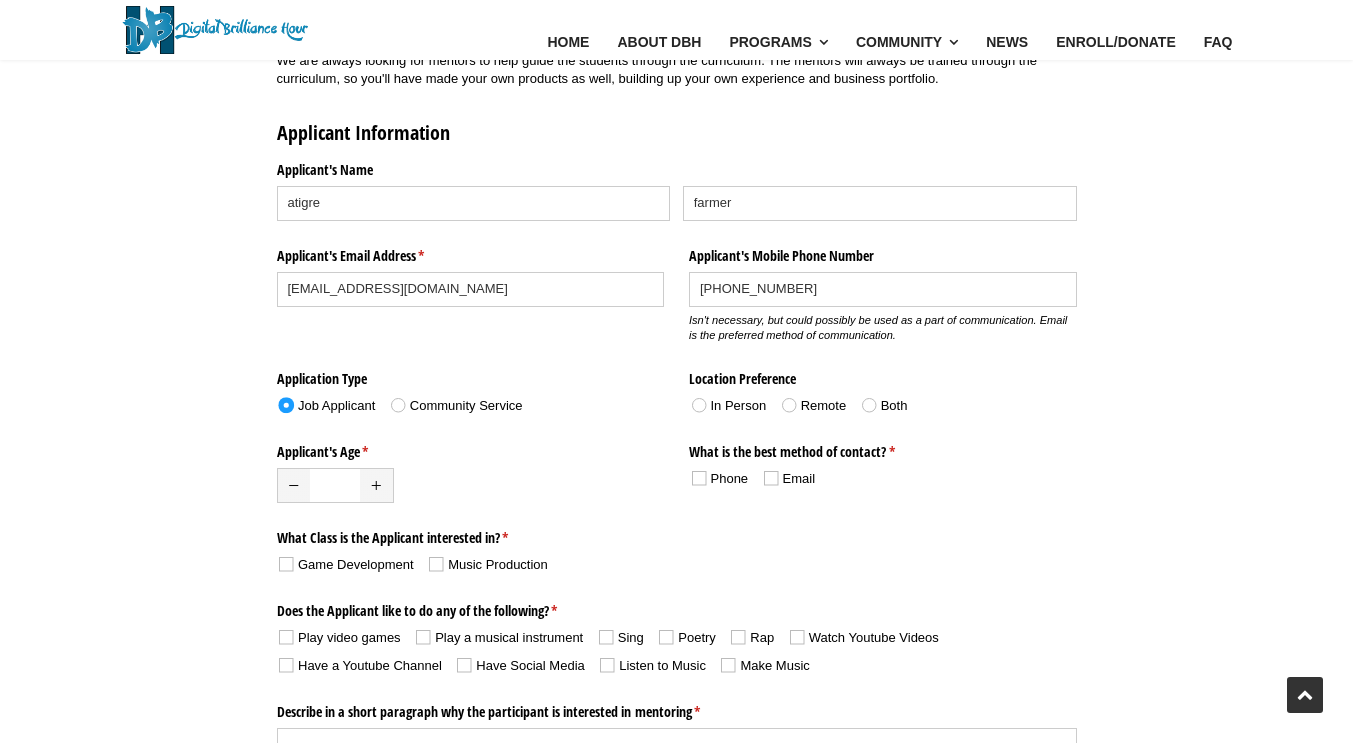click on "Community Service" at bounding box center [412, 389] 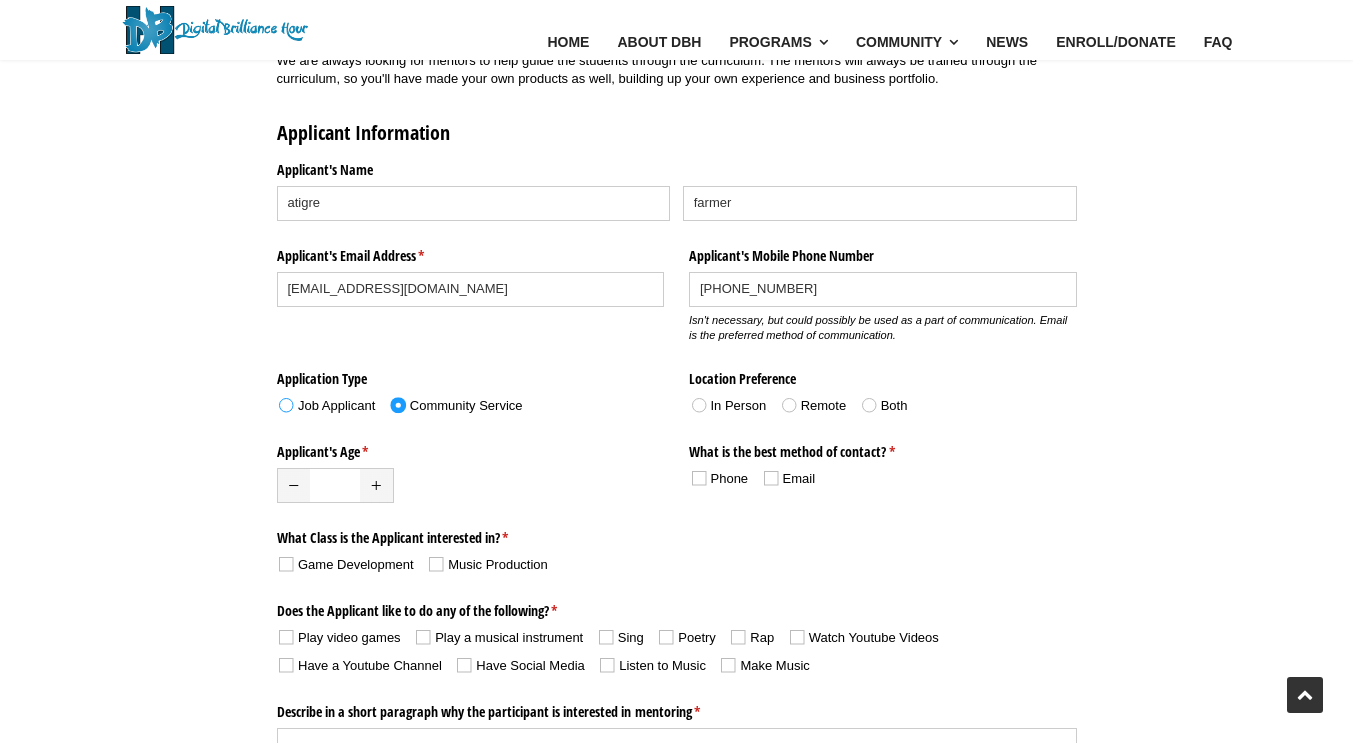 click at bounding box center (286, 404) 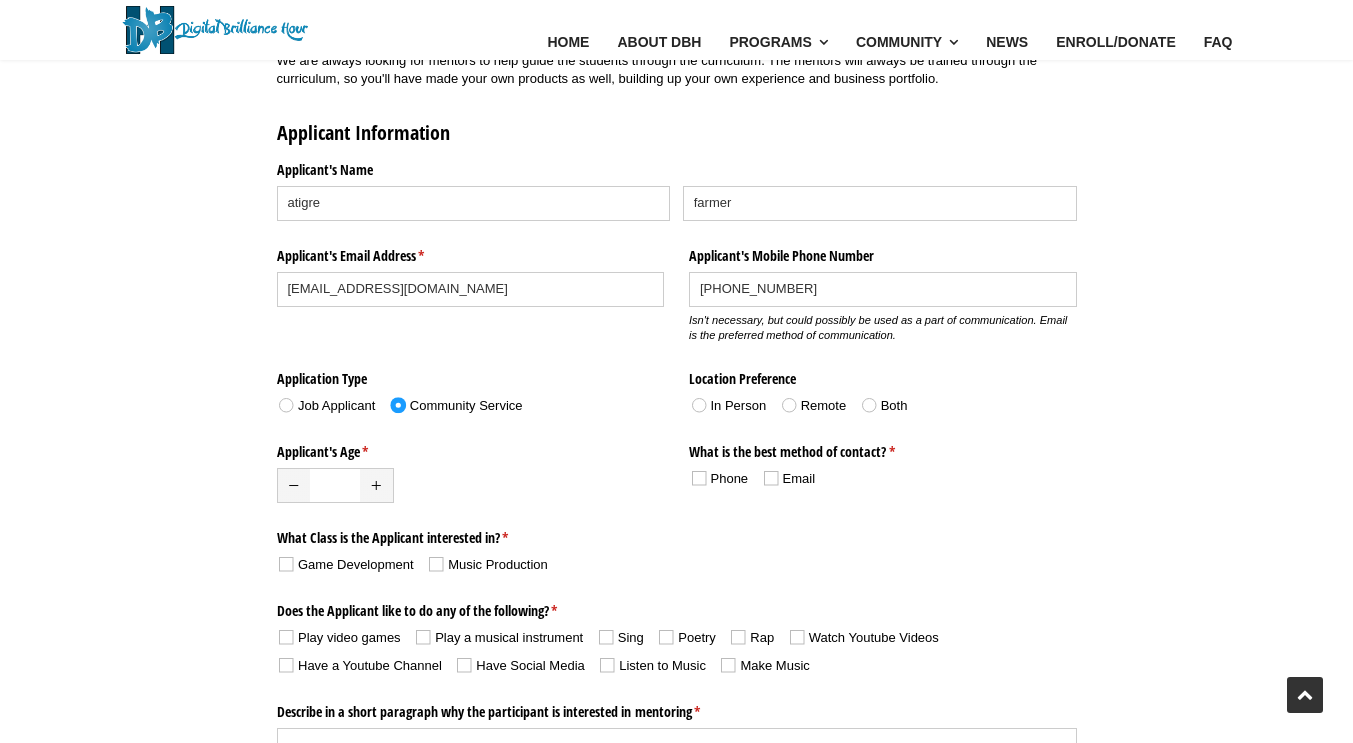 click on "Job Applicant" at bounding box center [300, 389] 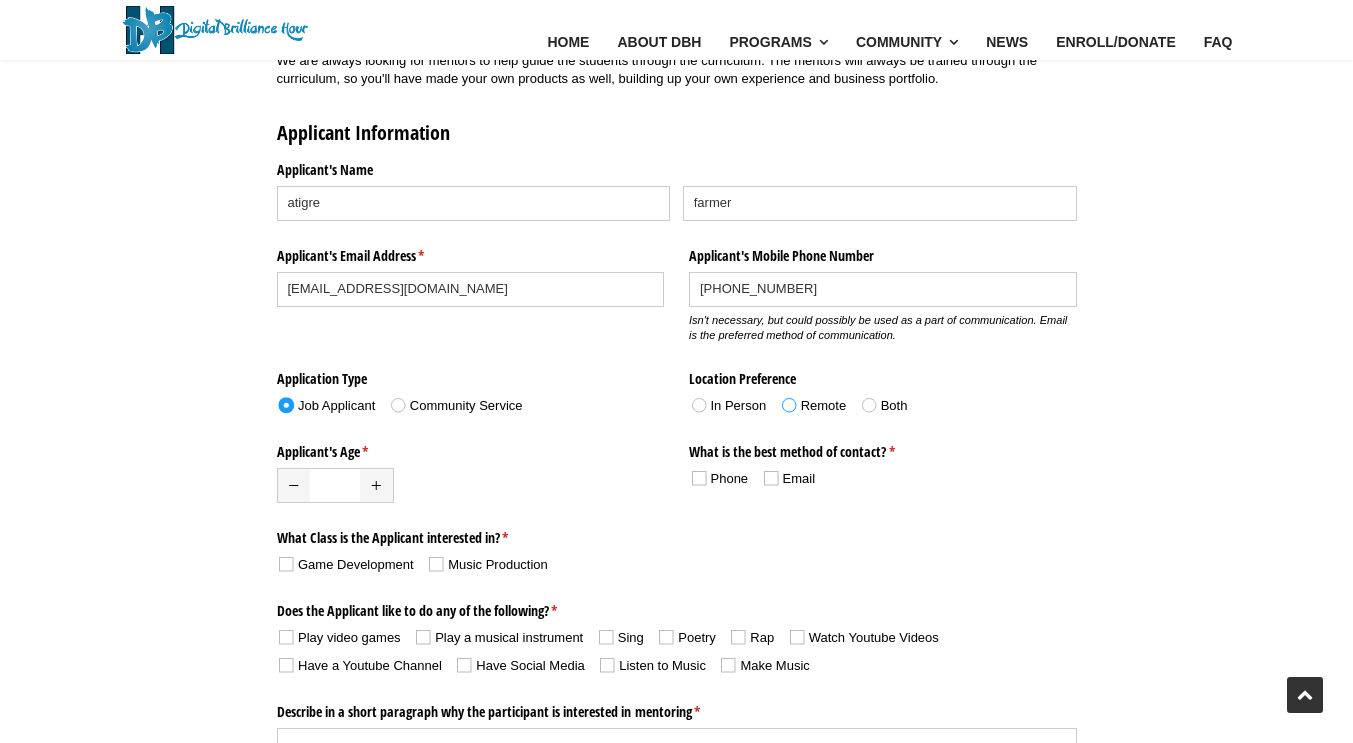 click at bounding box center (789, 404) 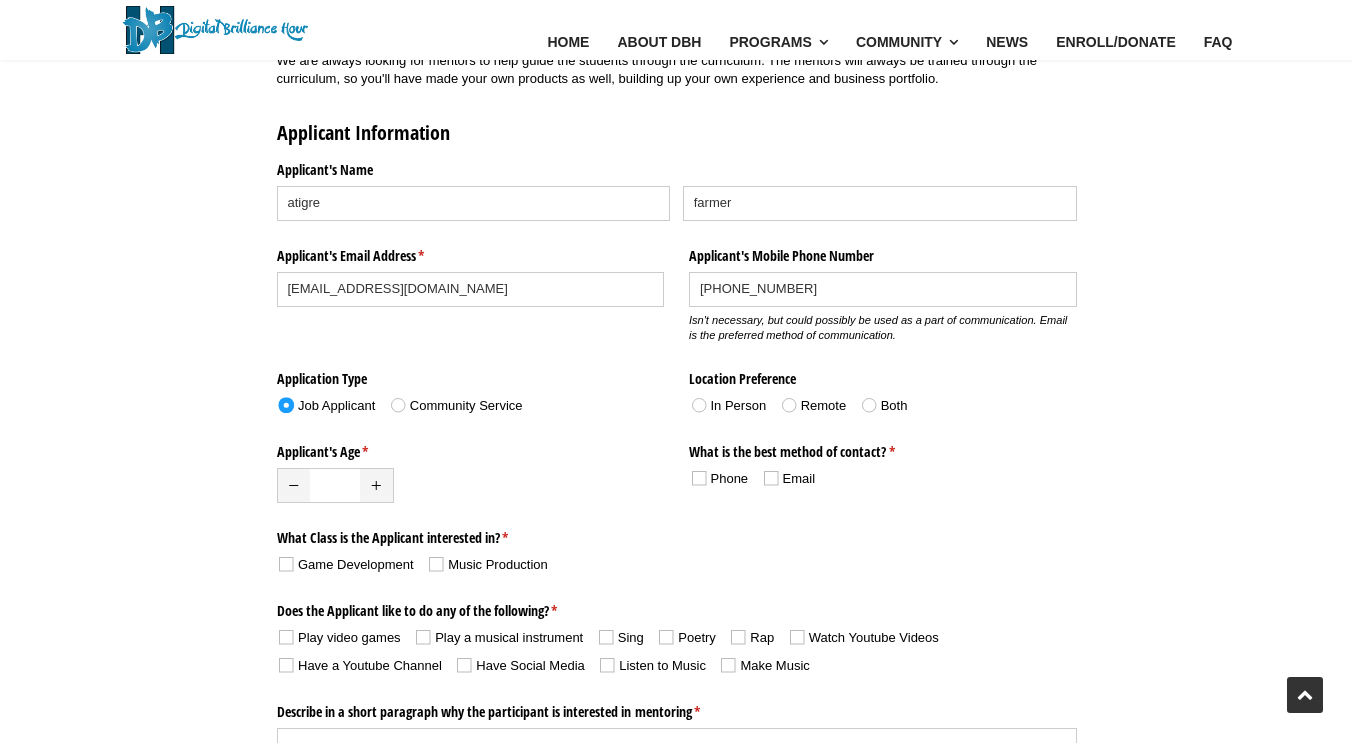 click on "Remote" at bounding box center (803, 389) 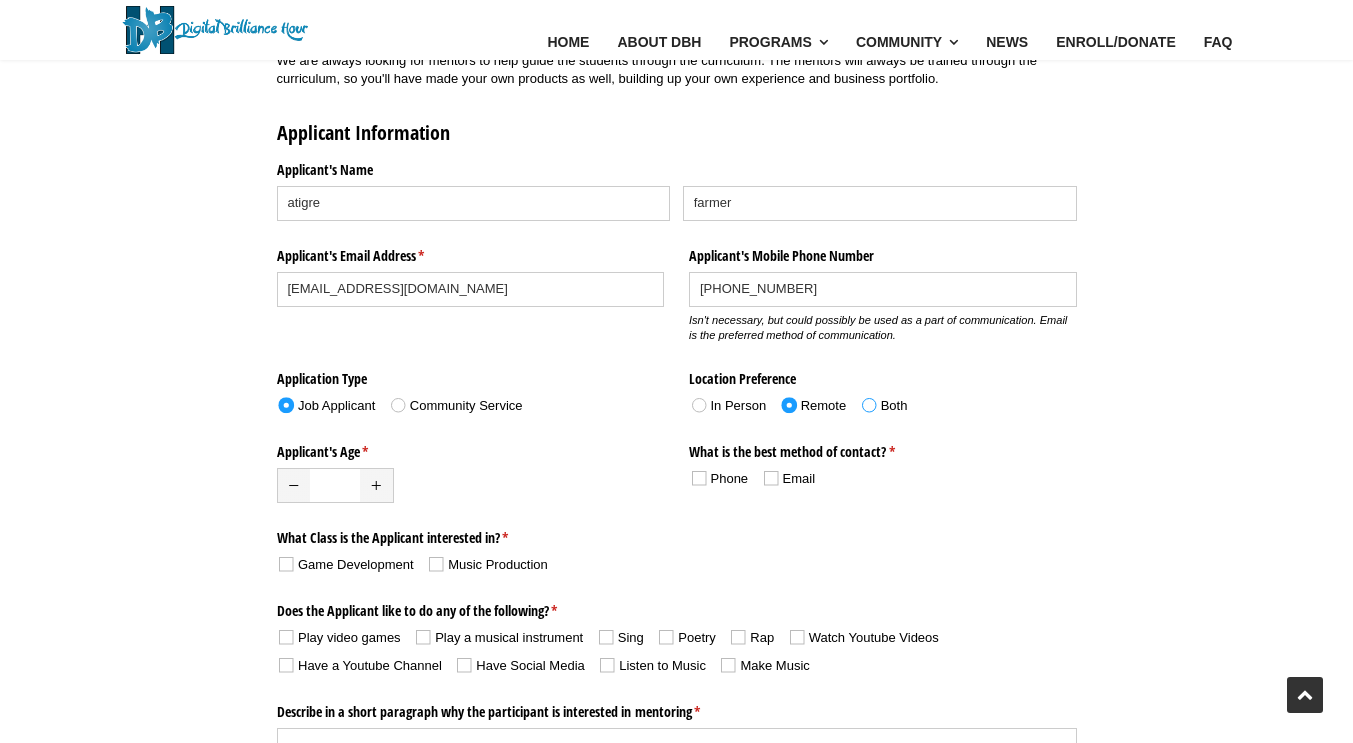 click at bounding box center [869, 405] 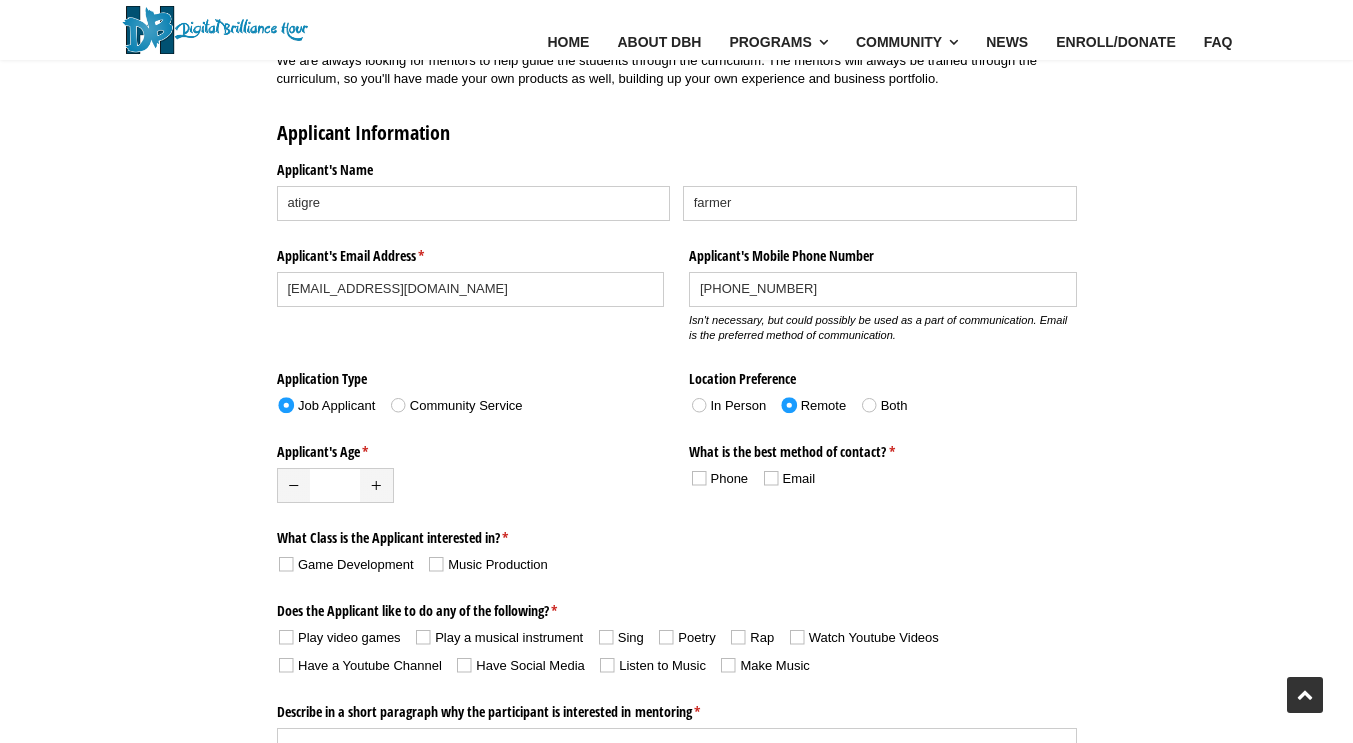 click on "Both" at bounding box center [883, 389] 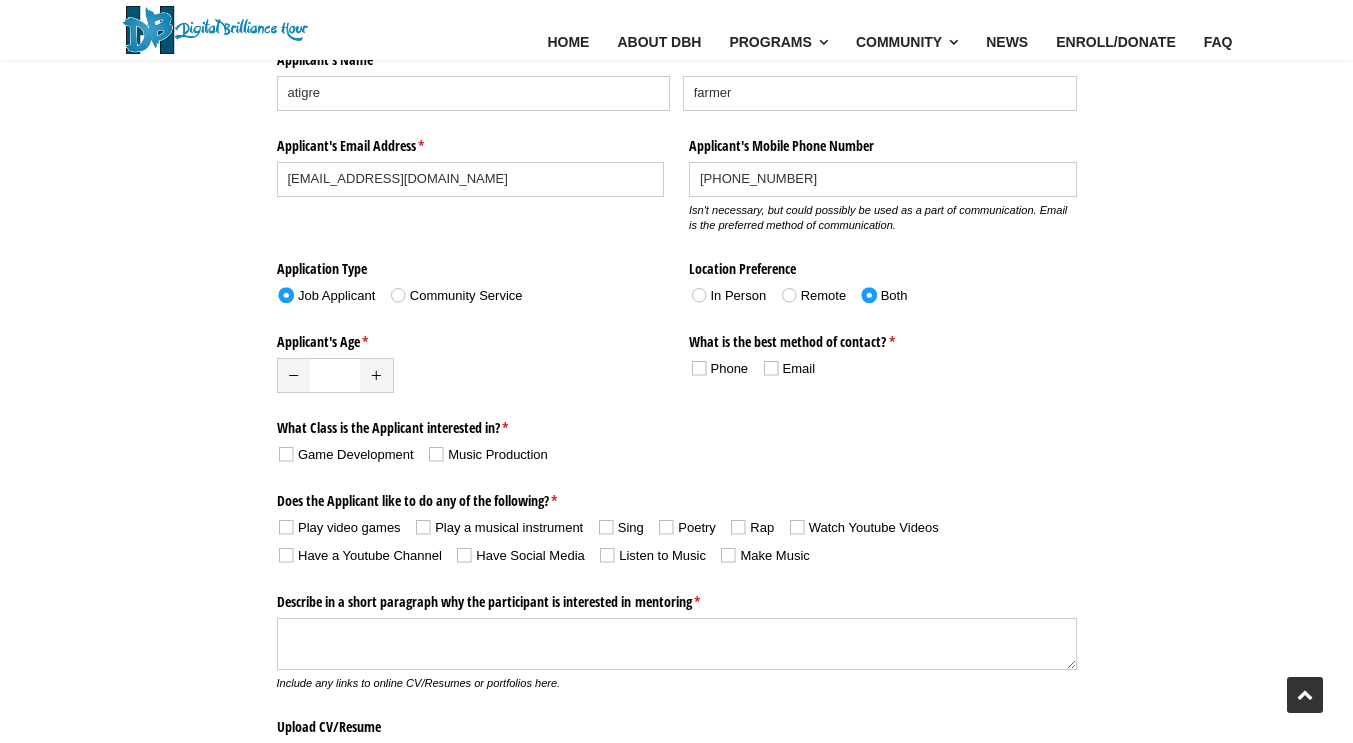 scroll, scrollTop: 514, scrollLeft: 0, axis: vertical 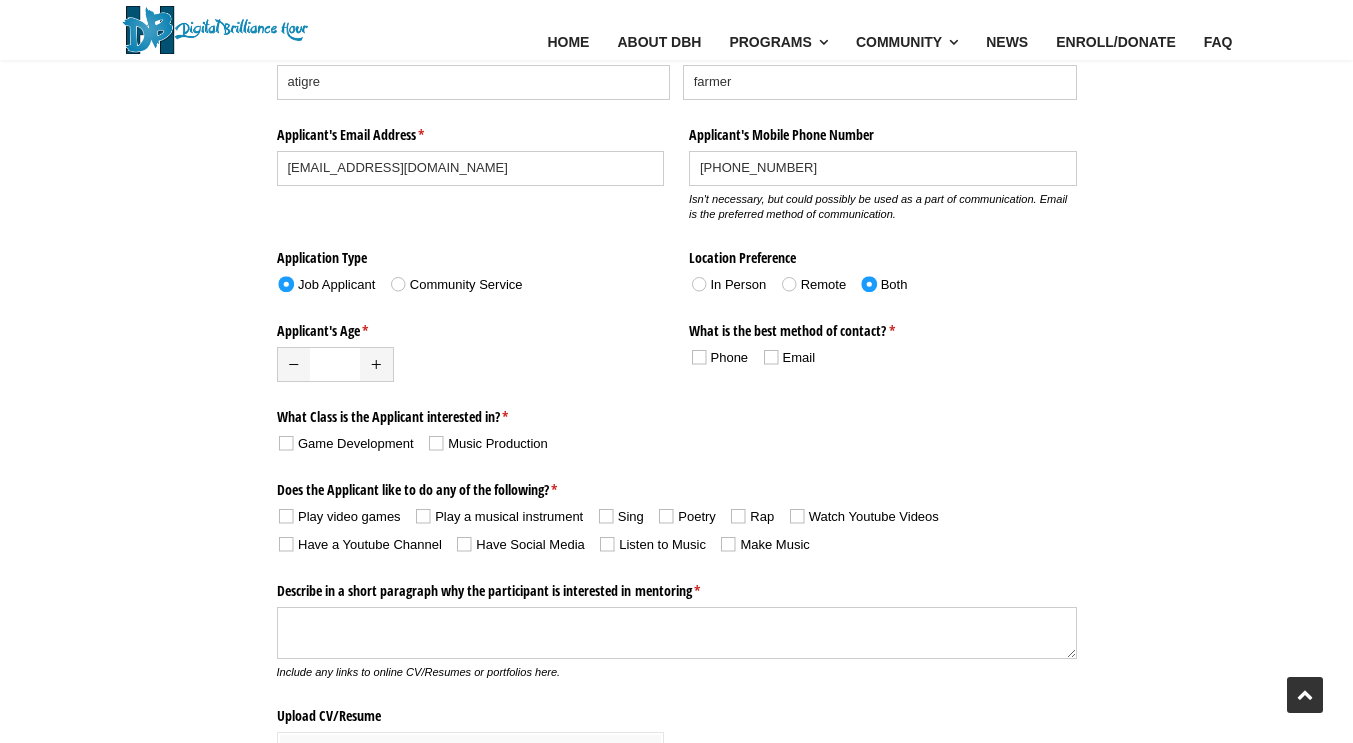 click at bounding box center [698, 357] 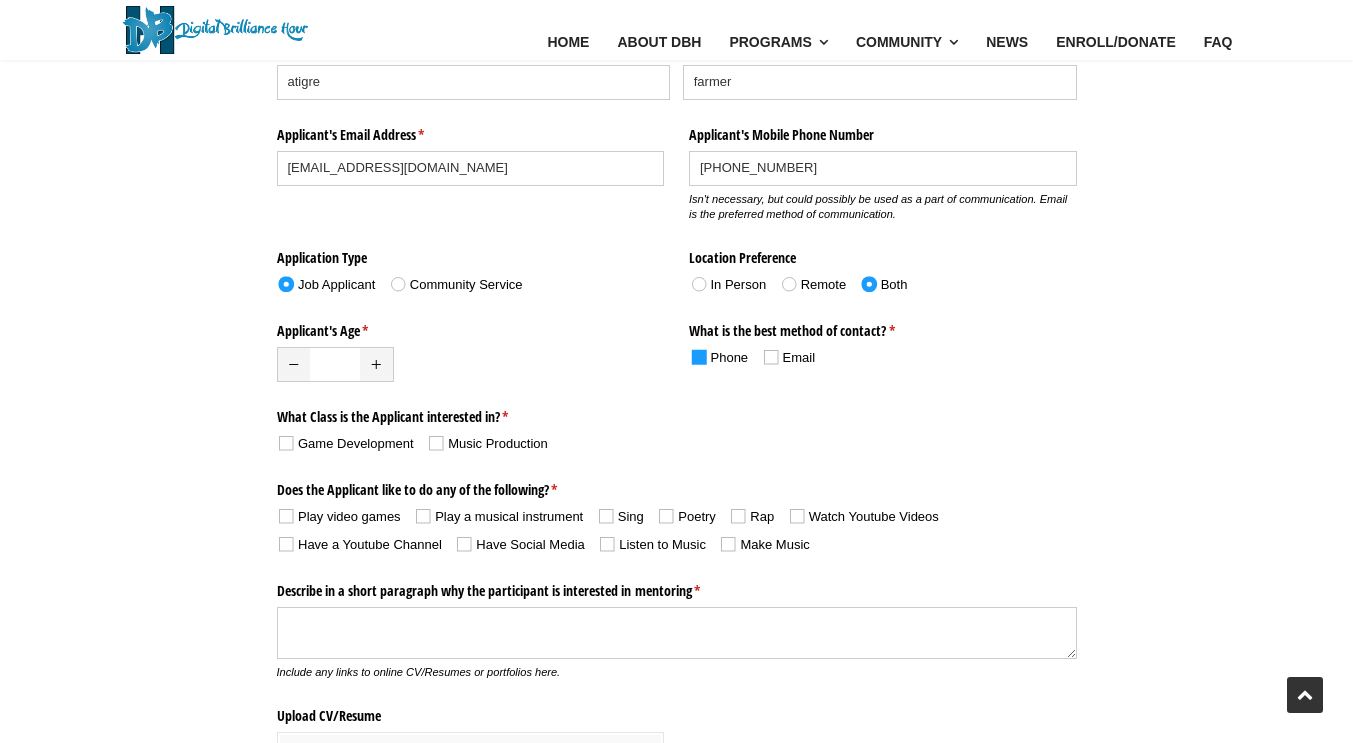 click at bounding box center (771, 357) 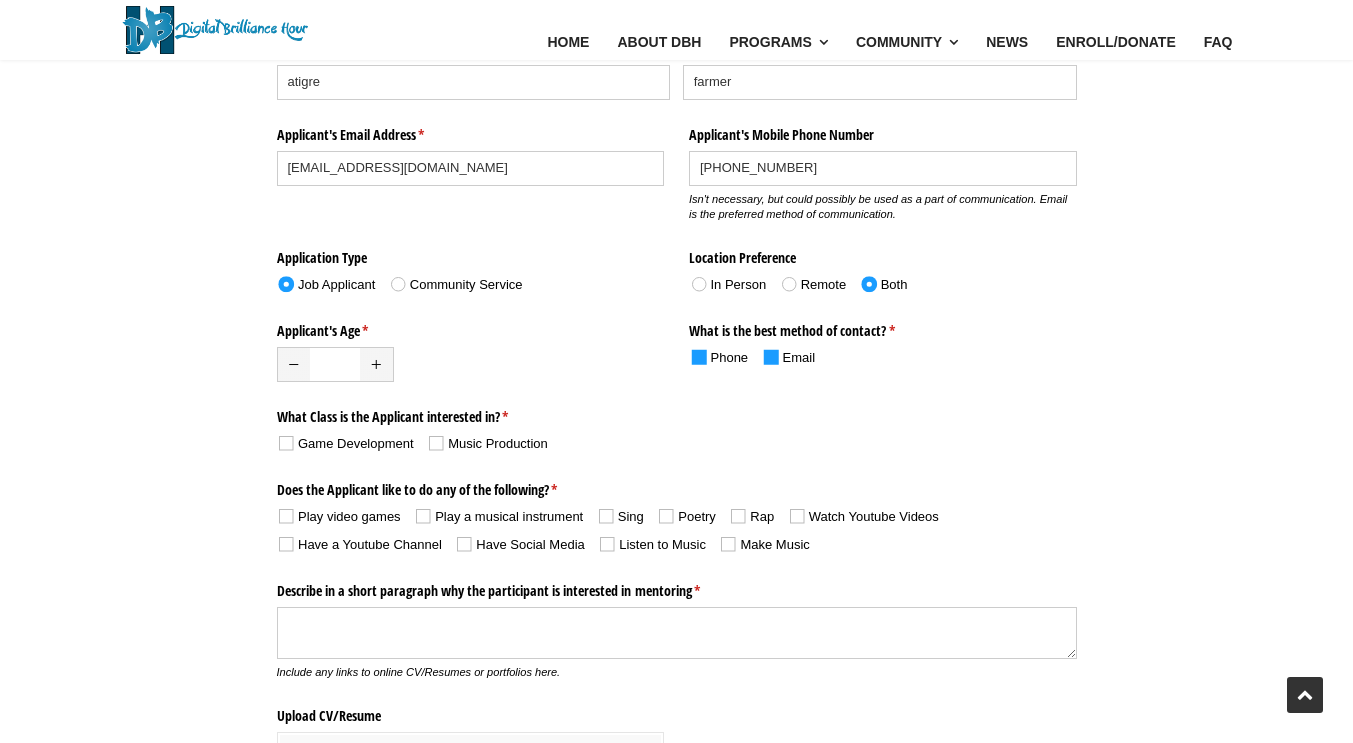 click at bounding box center [698, 356] 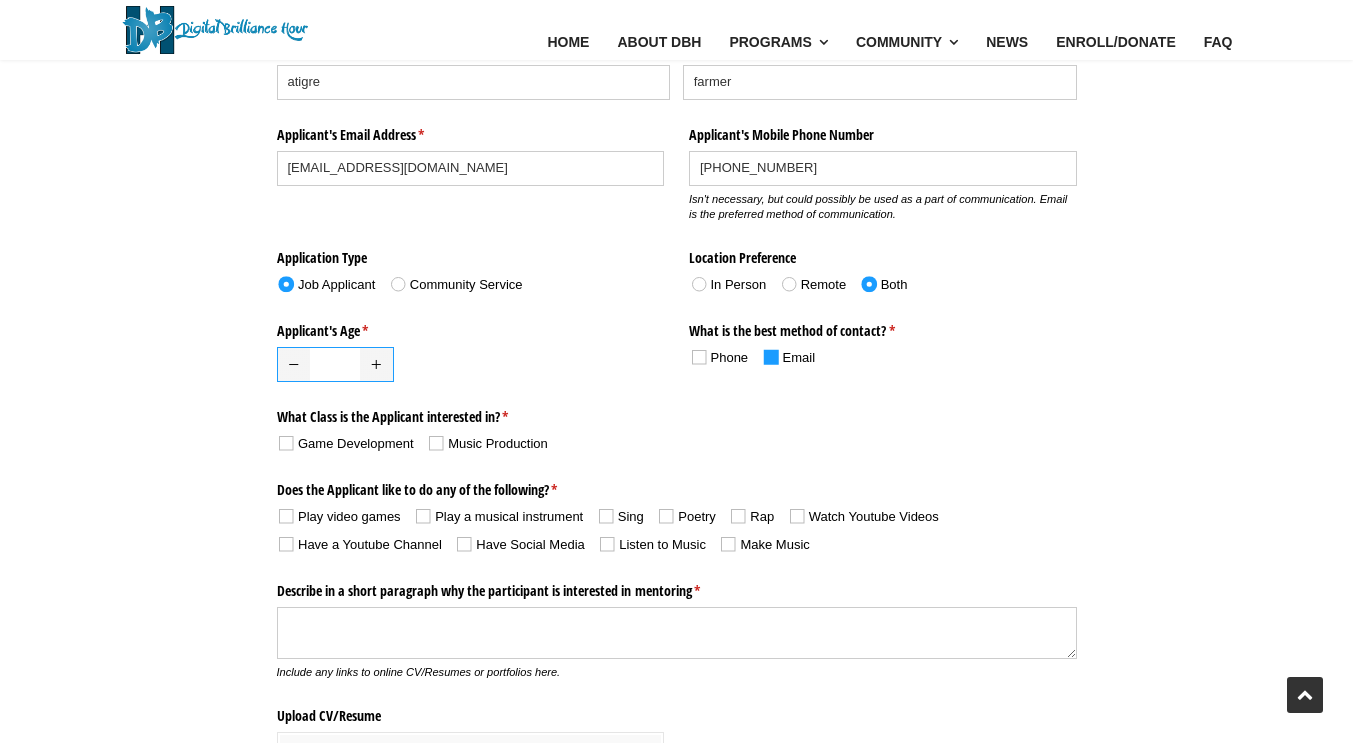 click on "Applicant's Age *   (required)" at bounding box center (335, 364) 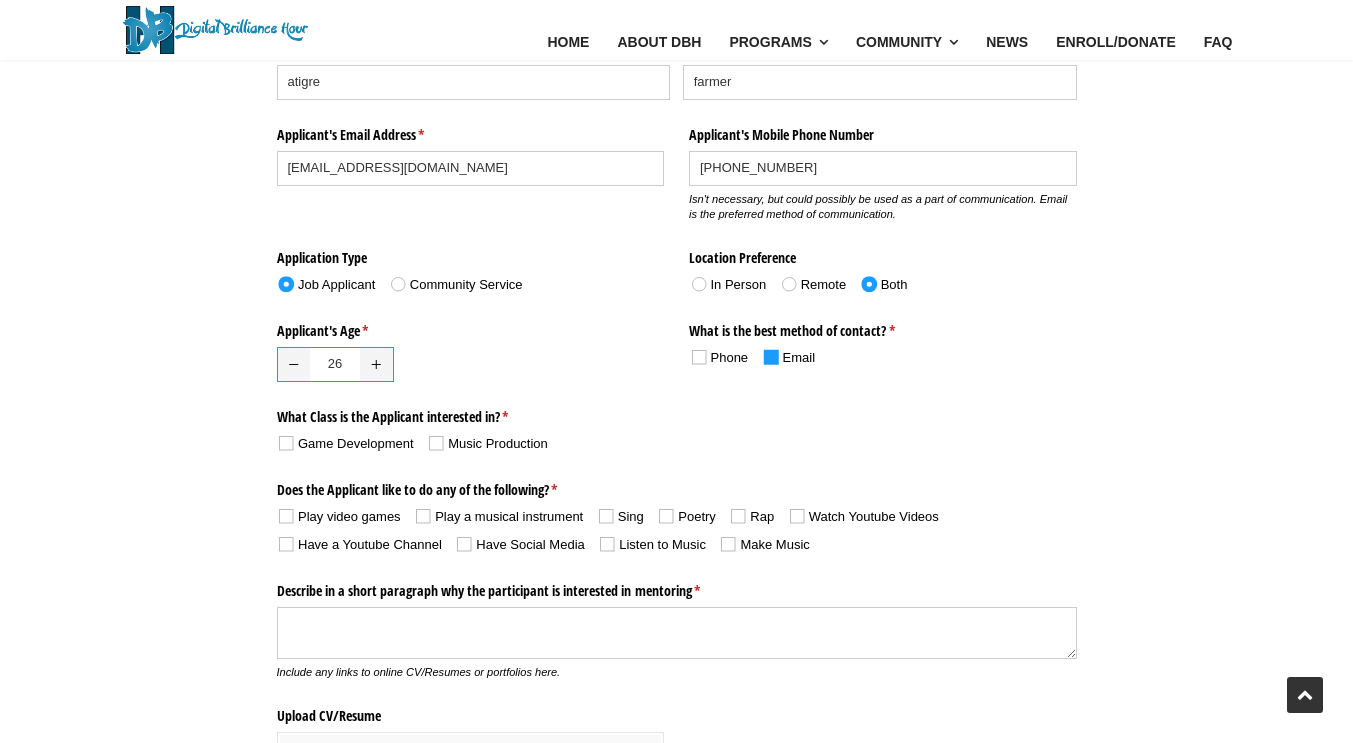 type on "26" 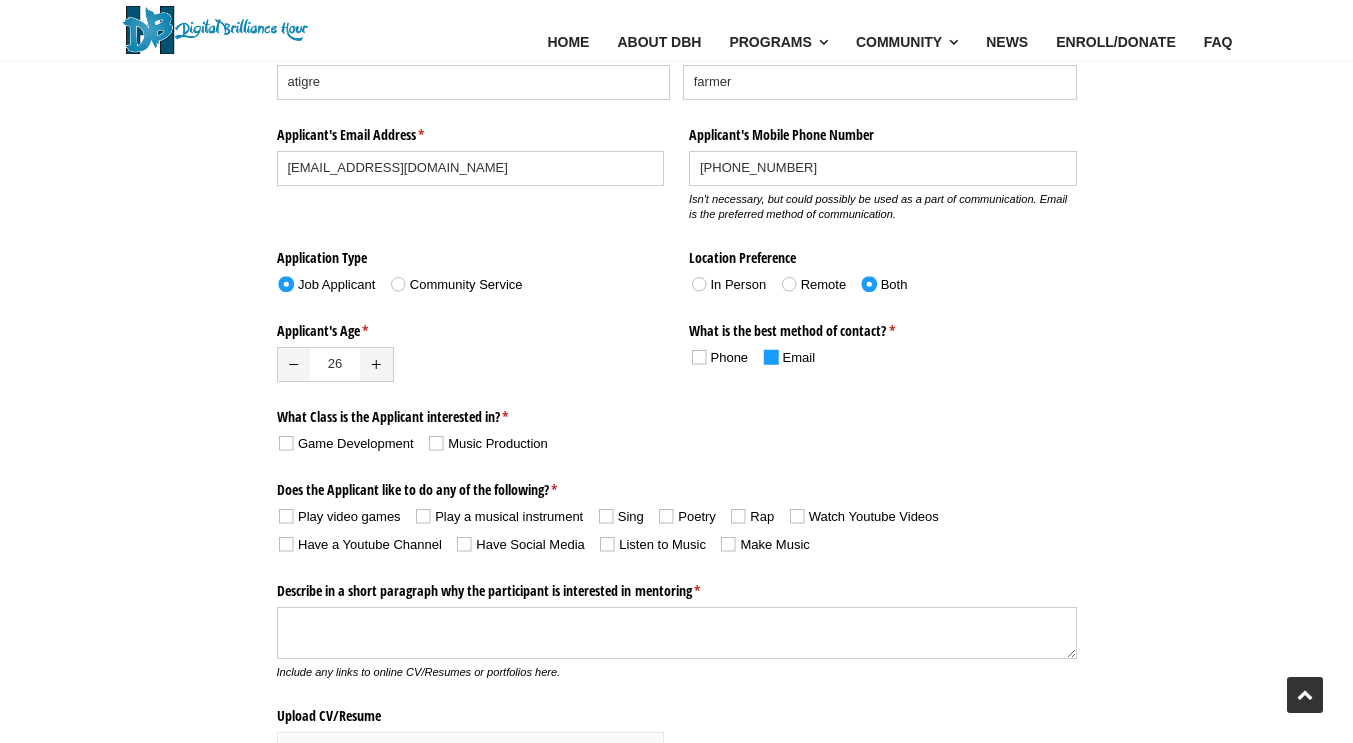 click on "Applicant's Age *   (required)" at bounding box center [471, 328] 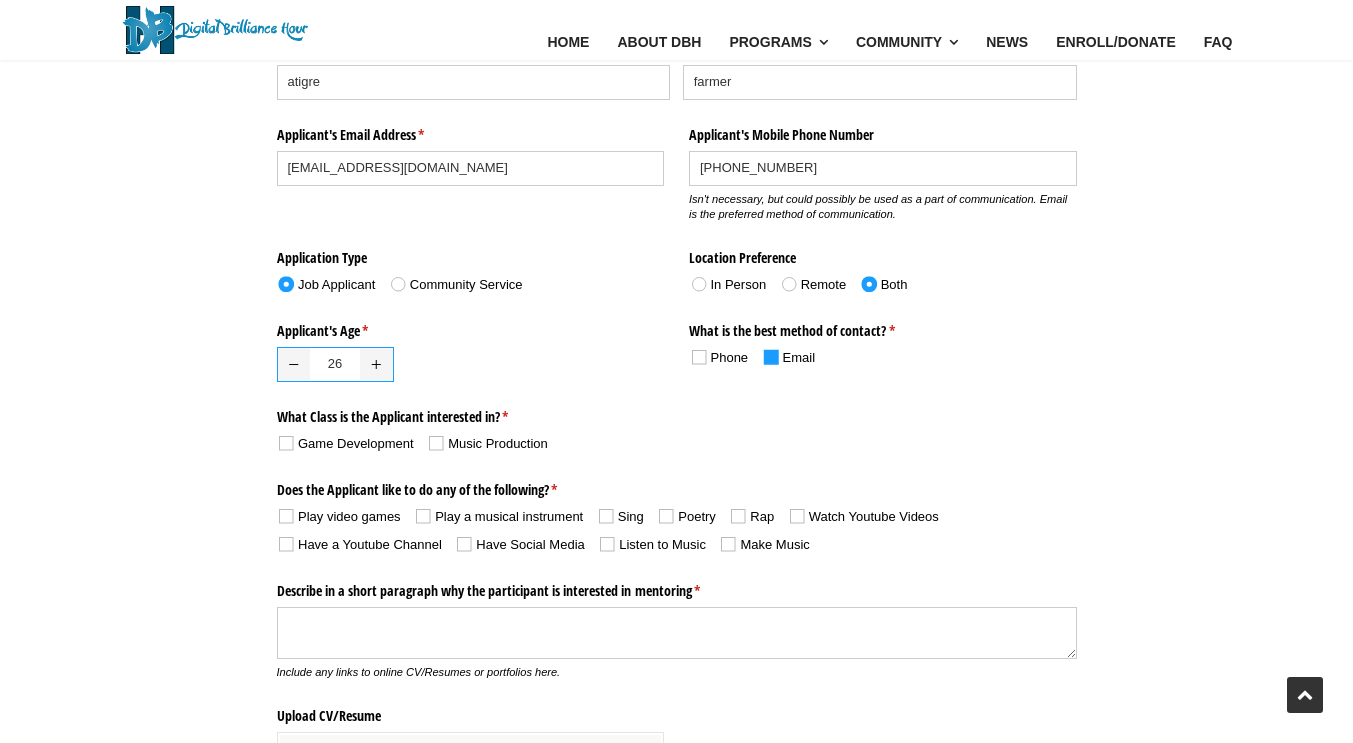 click on "26" at bounding box center (335, 364) 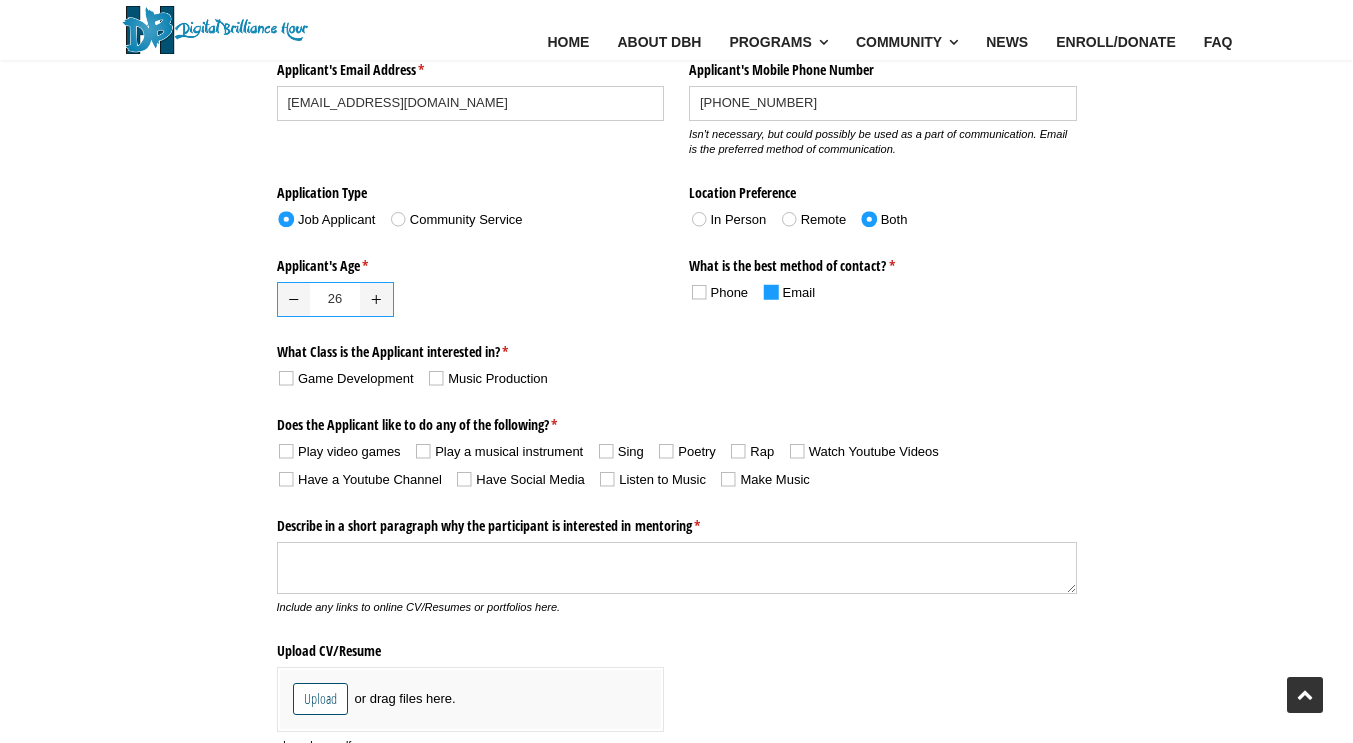 scroll, scrollTop: 604, scrollLeft: 0, axis: vertical 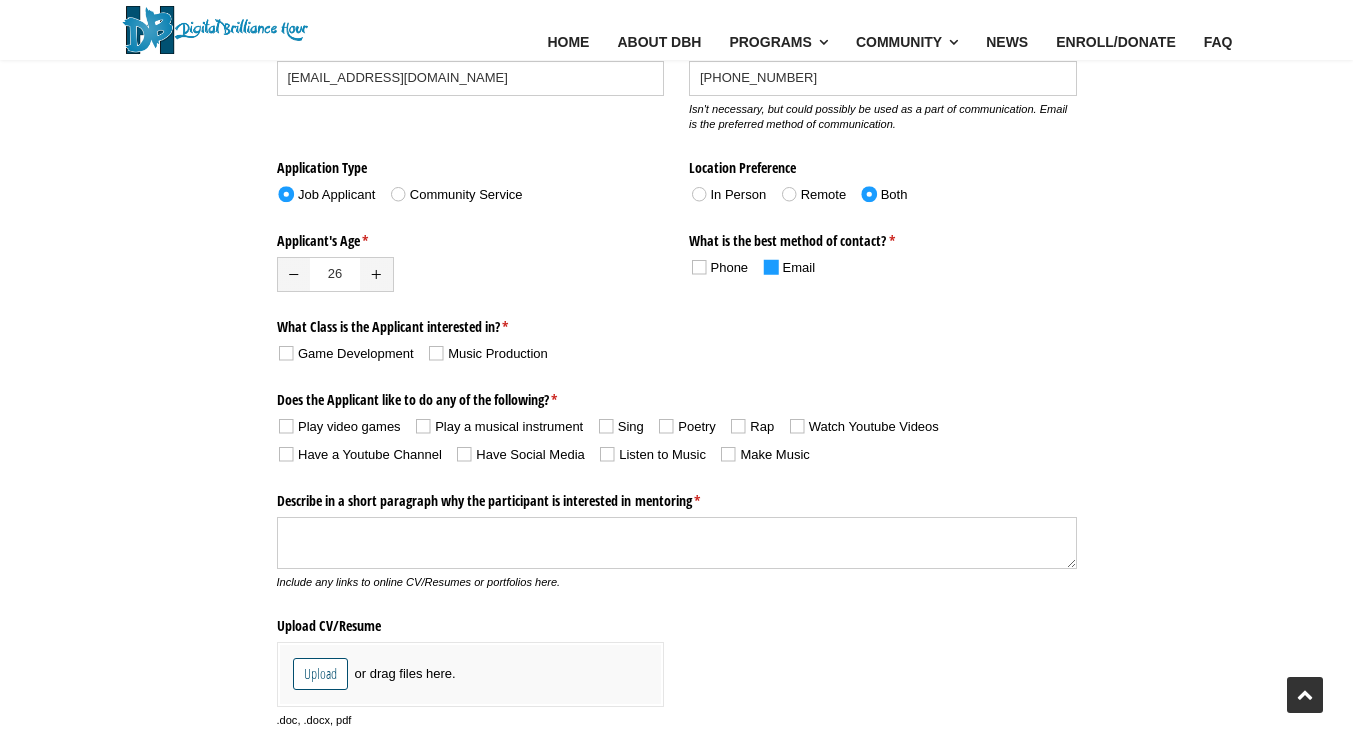 click at bounding box center (286, 352) 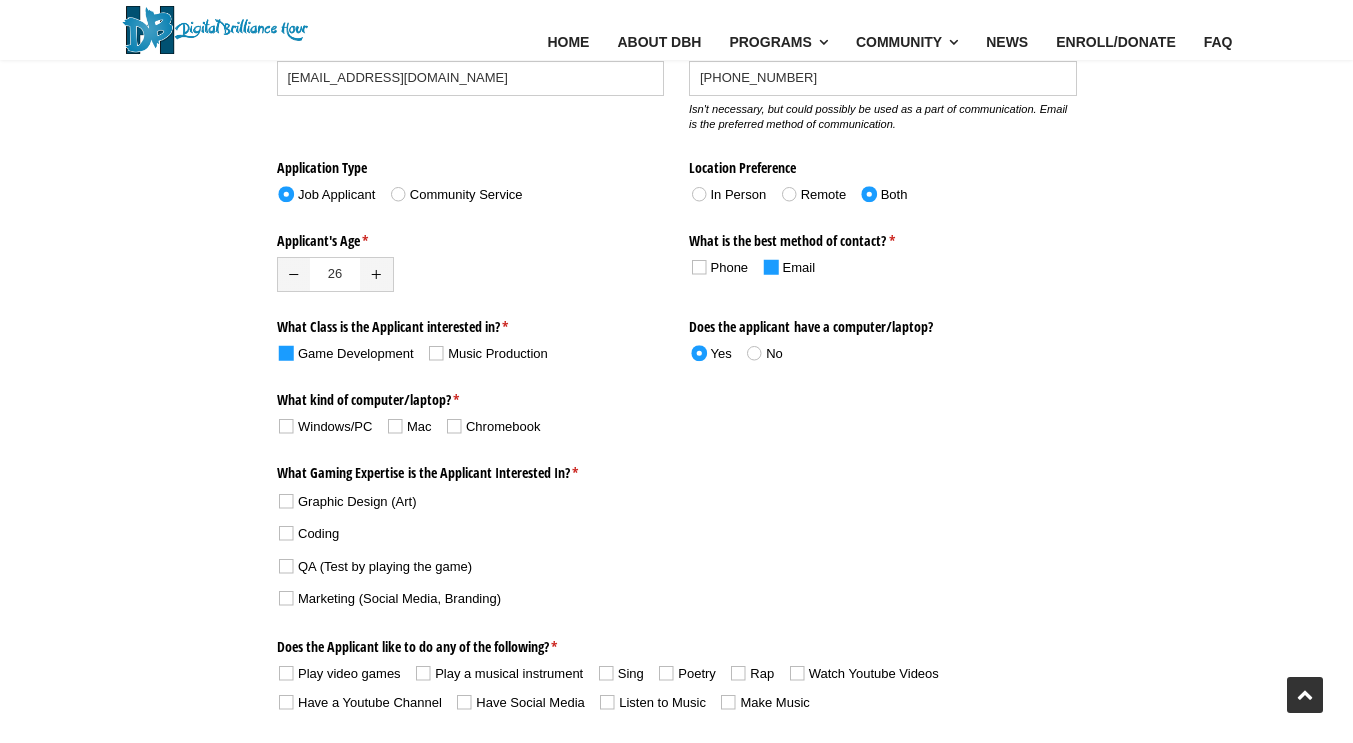 click at bounding box center (286, 426) 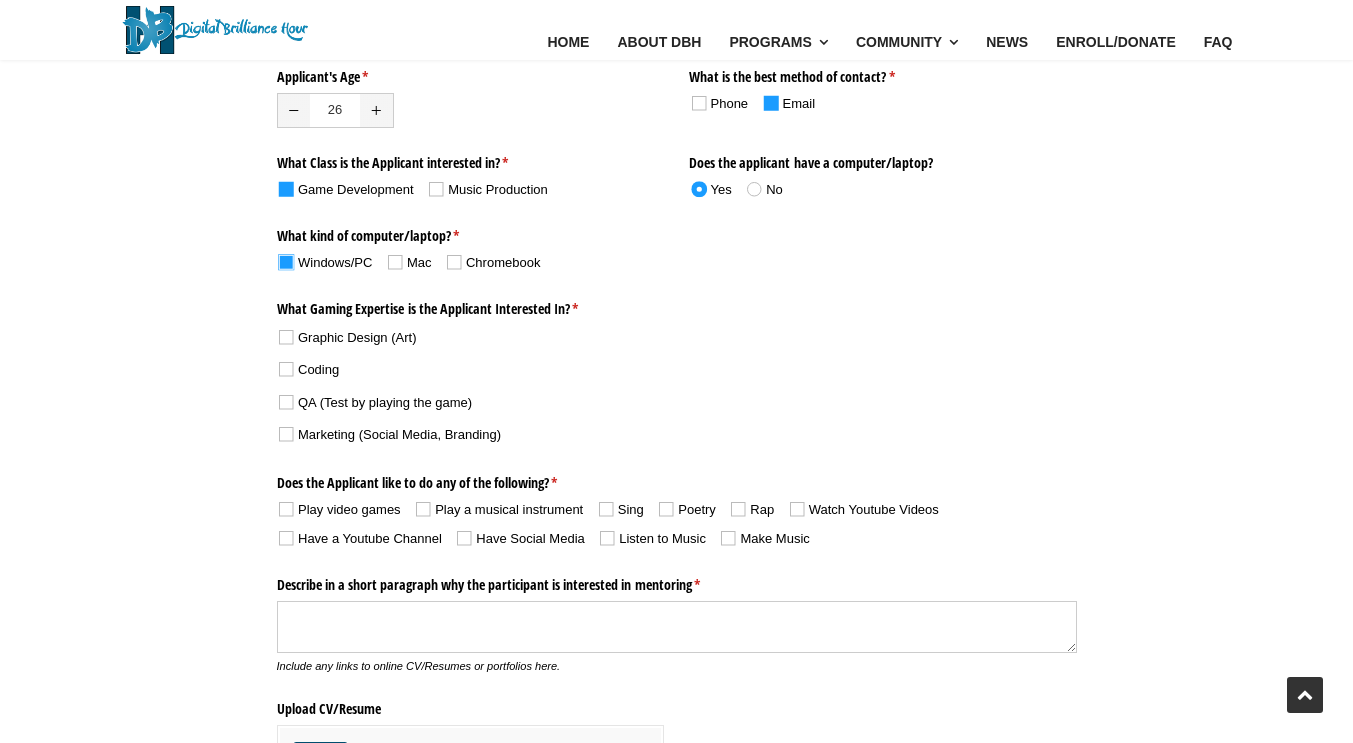 scroll, scrollTop: 772, scrollLeft: 0, axis: vertical 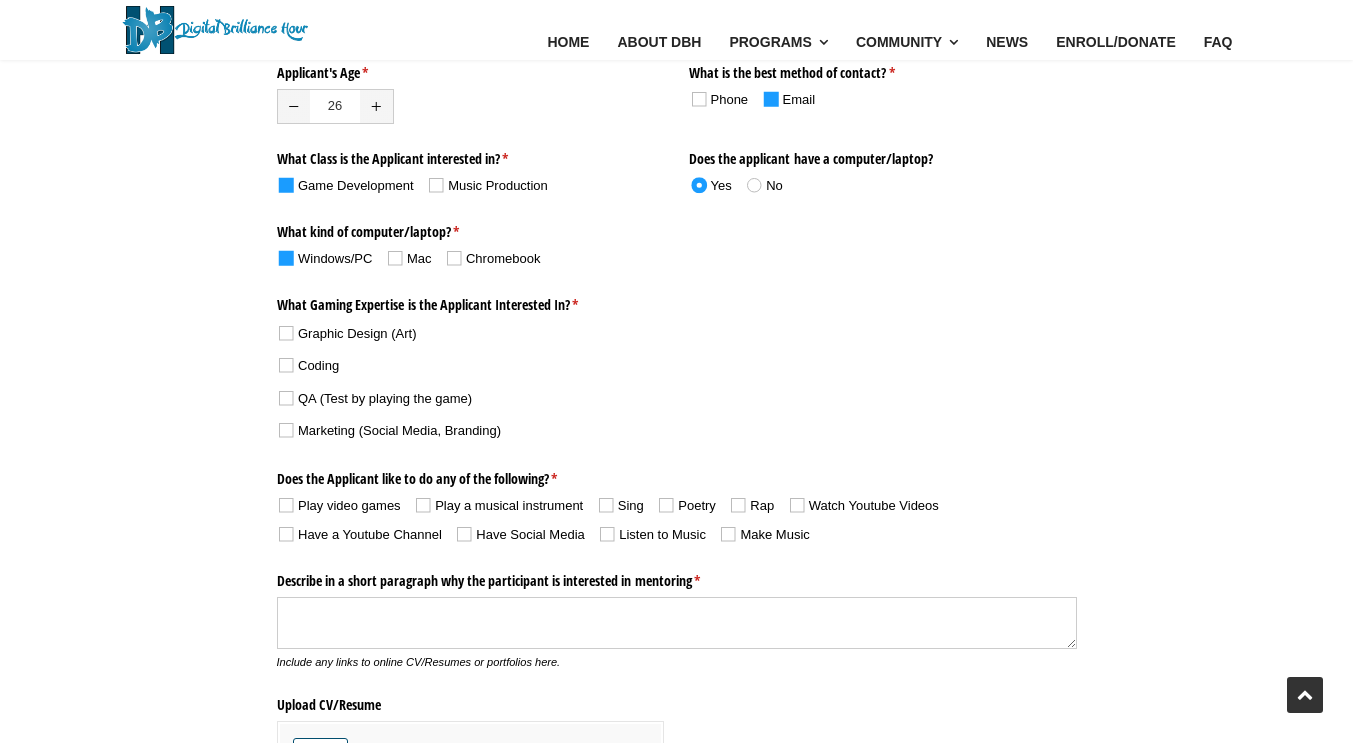 click at bounding box center (286, 333) 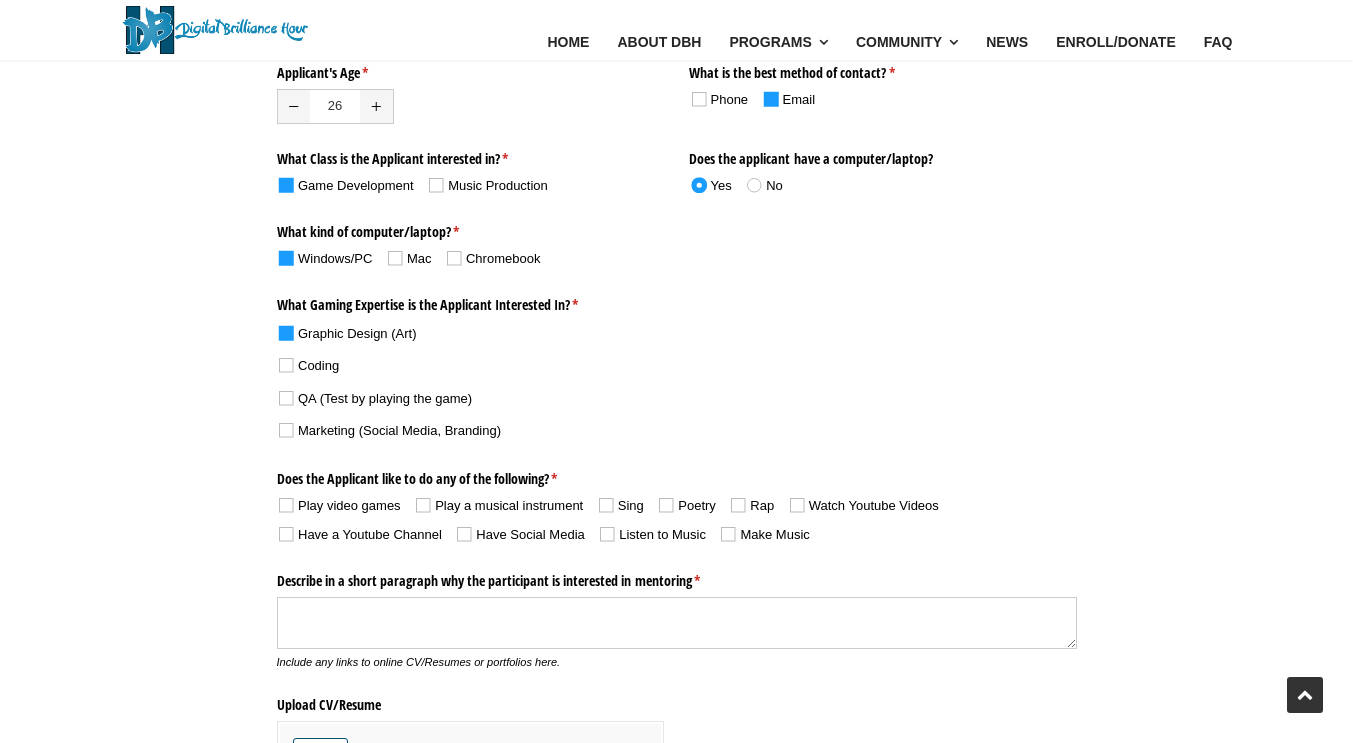 click at bounding box center (286, 430) 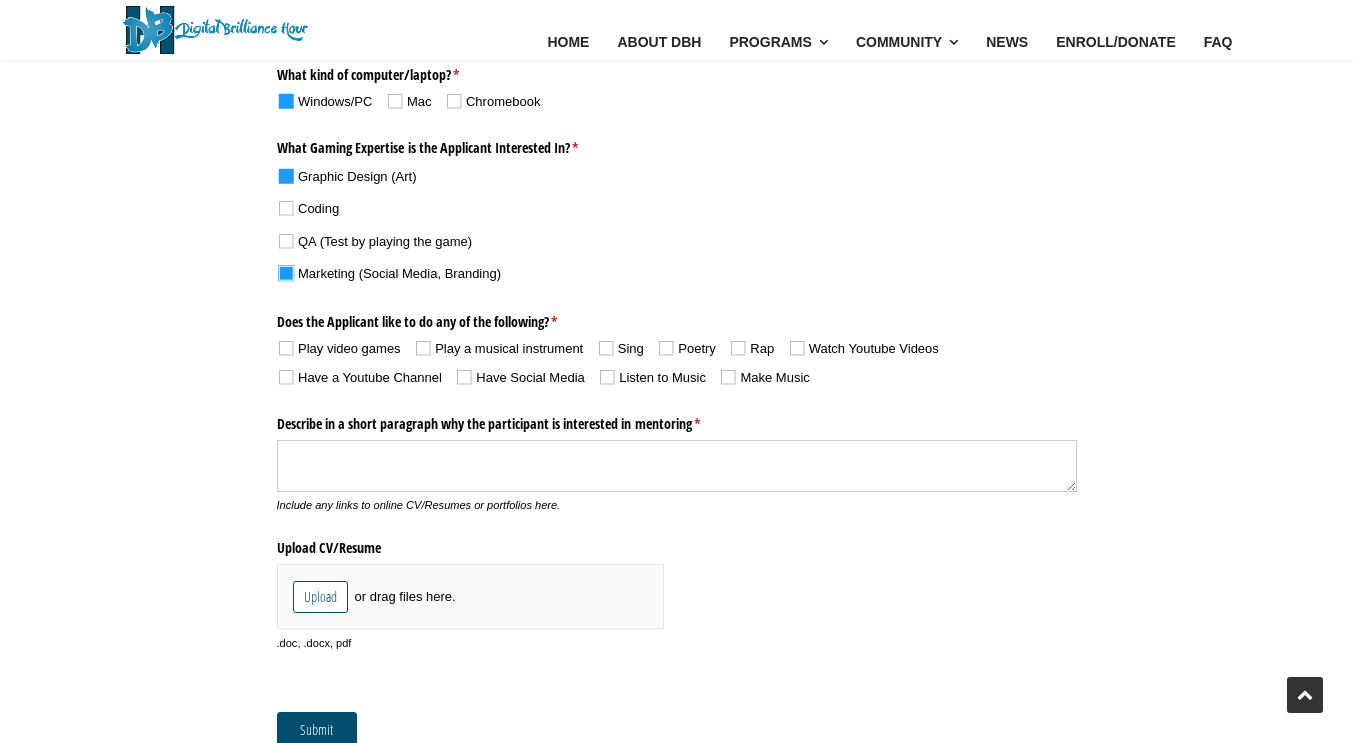 scroll, scrollTop: 953, scrollLeft: 0, axis: vertical 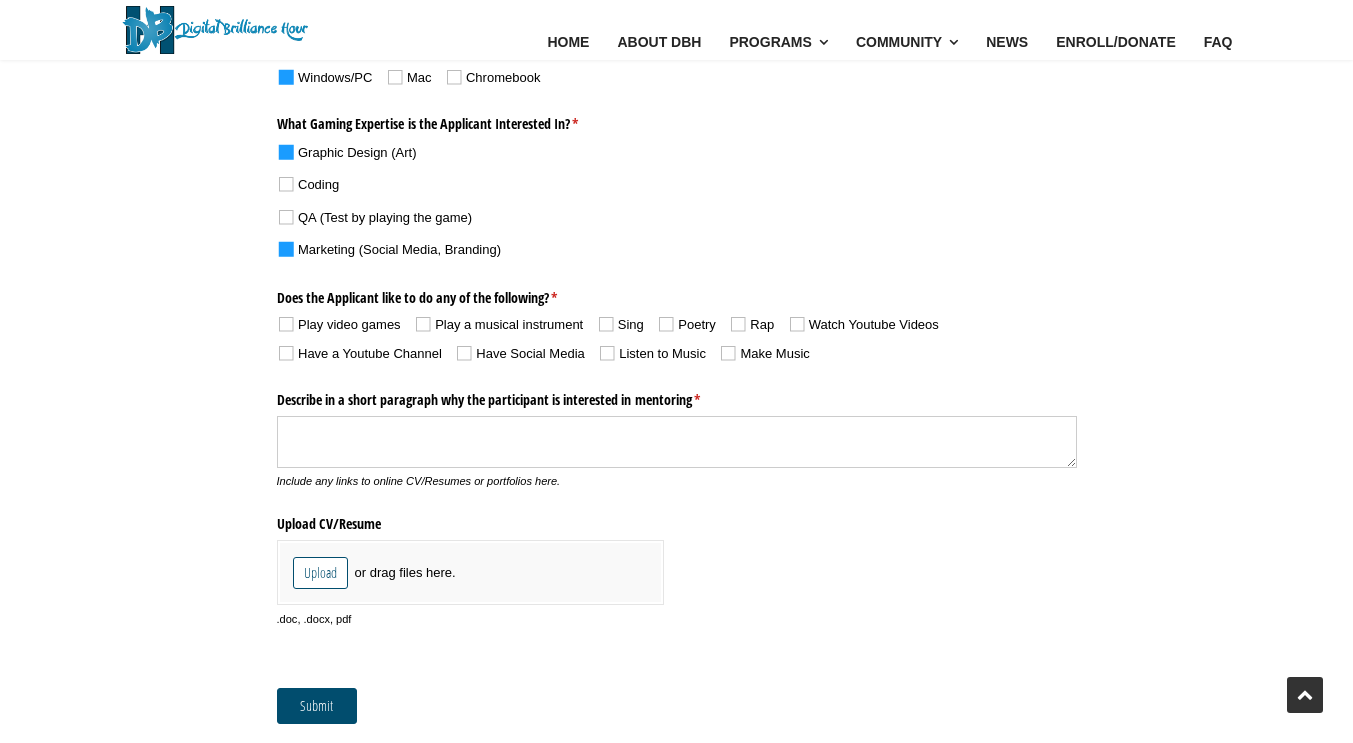 click at bounding box center [286, 324] 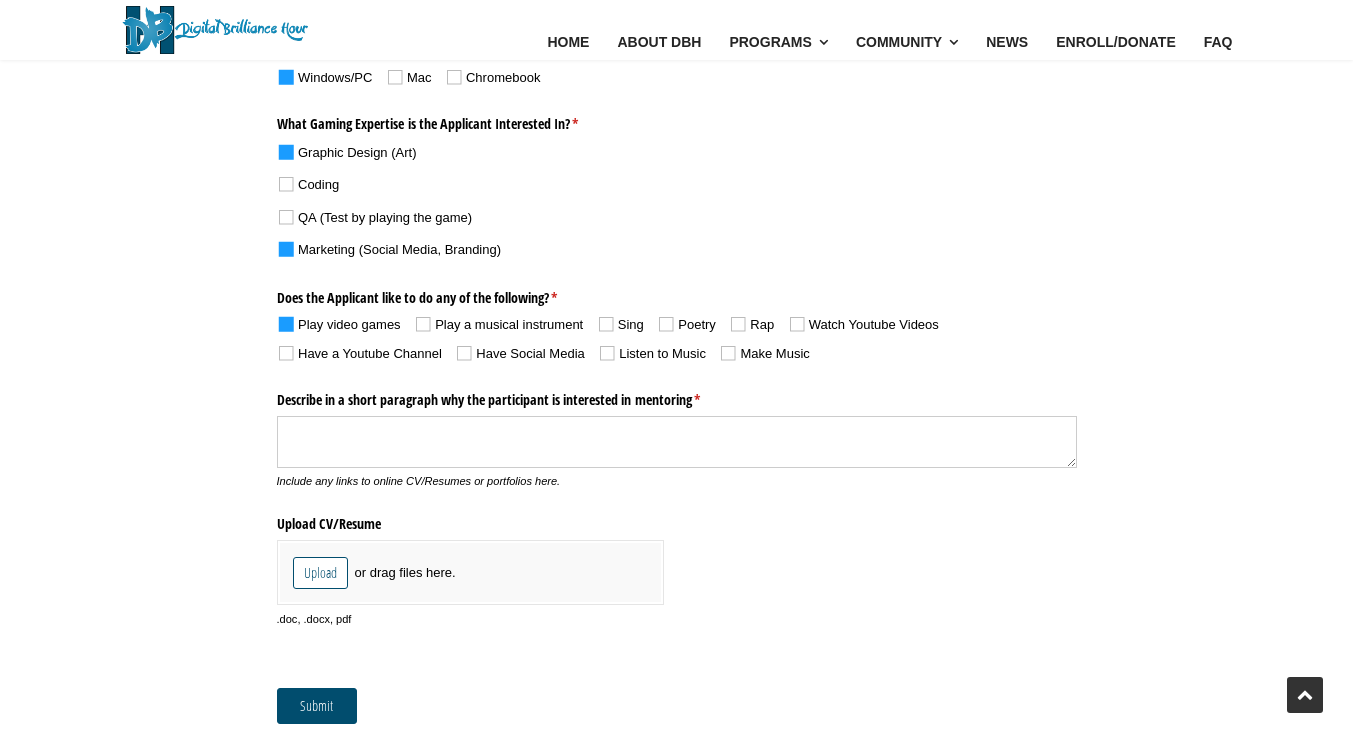 click at bounding box center (423, 324) 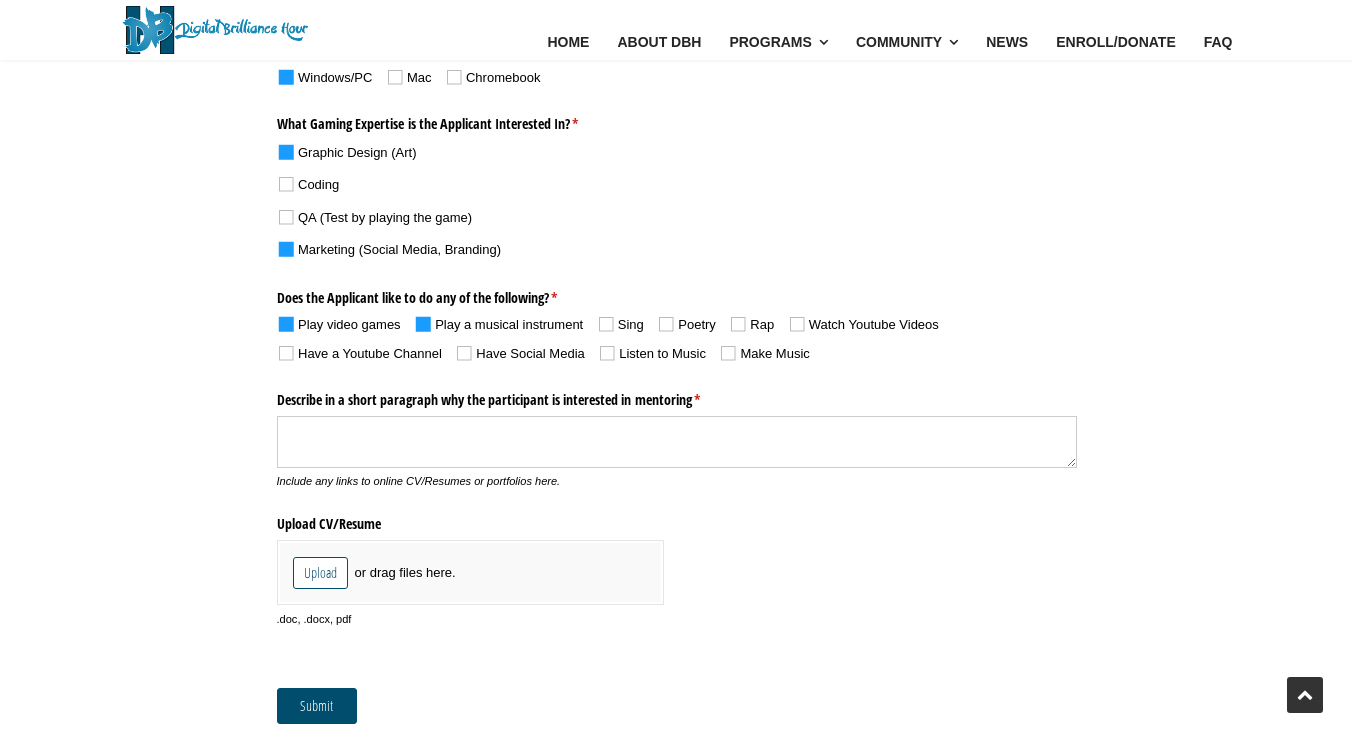 click at bounding box center [666, 324] 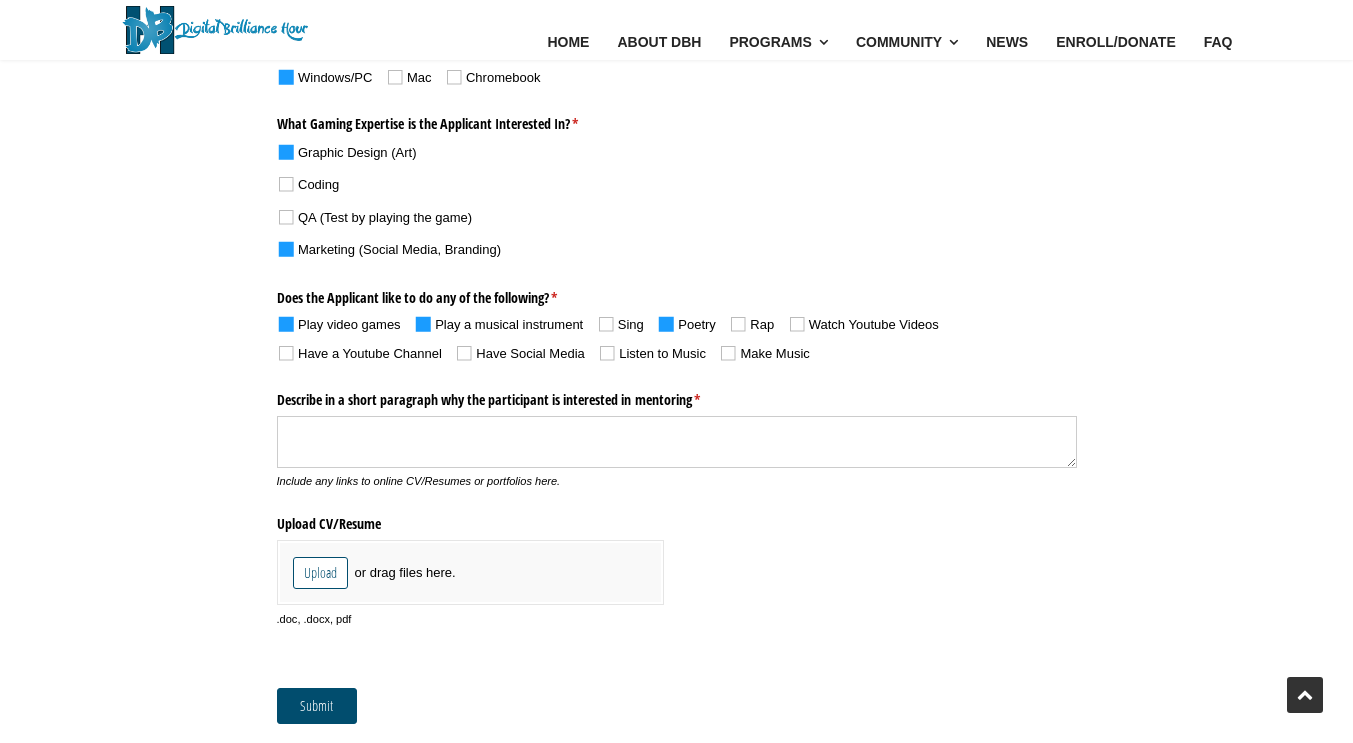 click at bounding box center [797, 324] 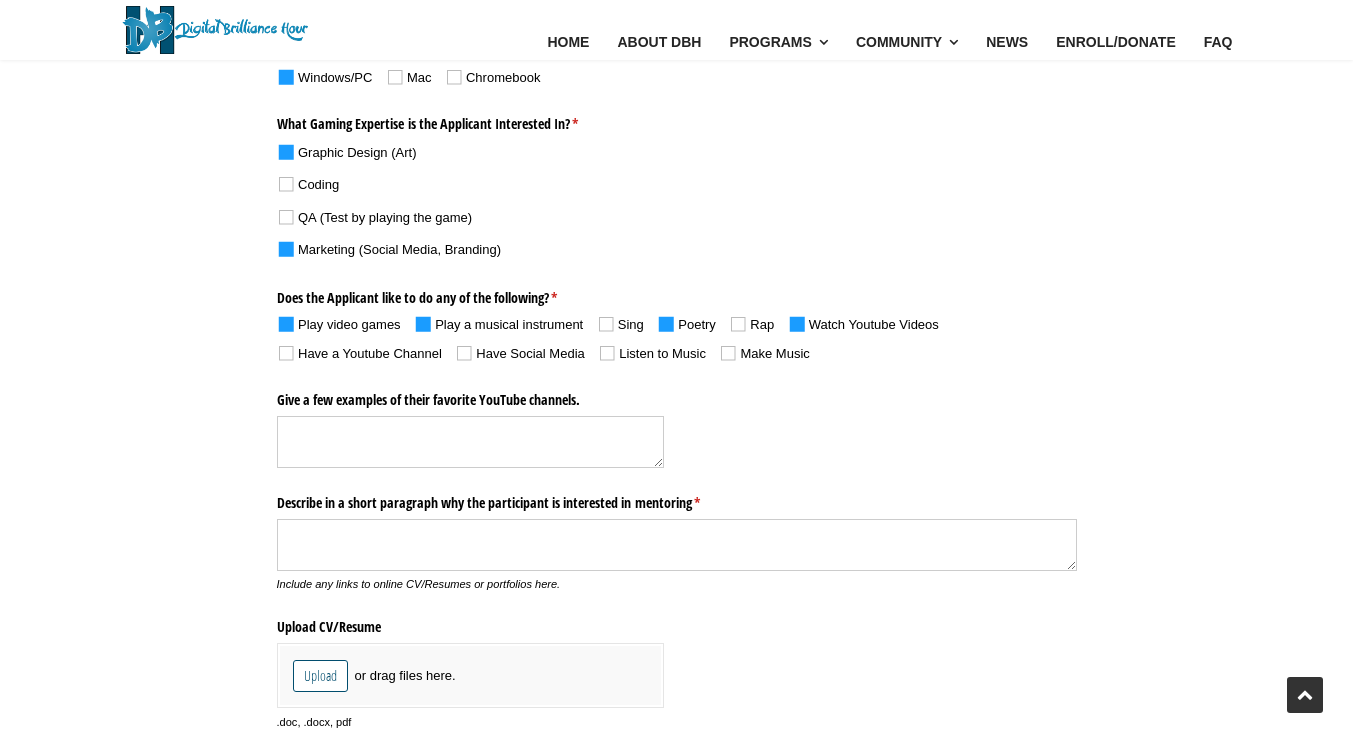 click at bounding box center (464, 353) 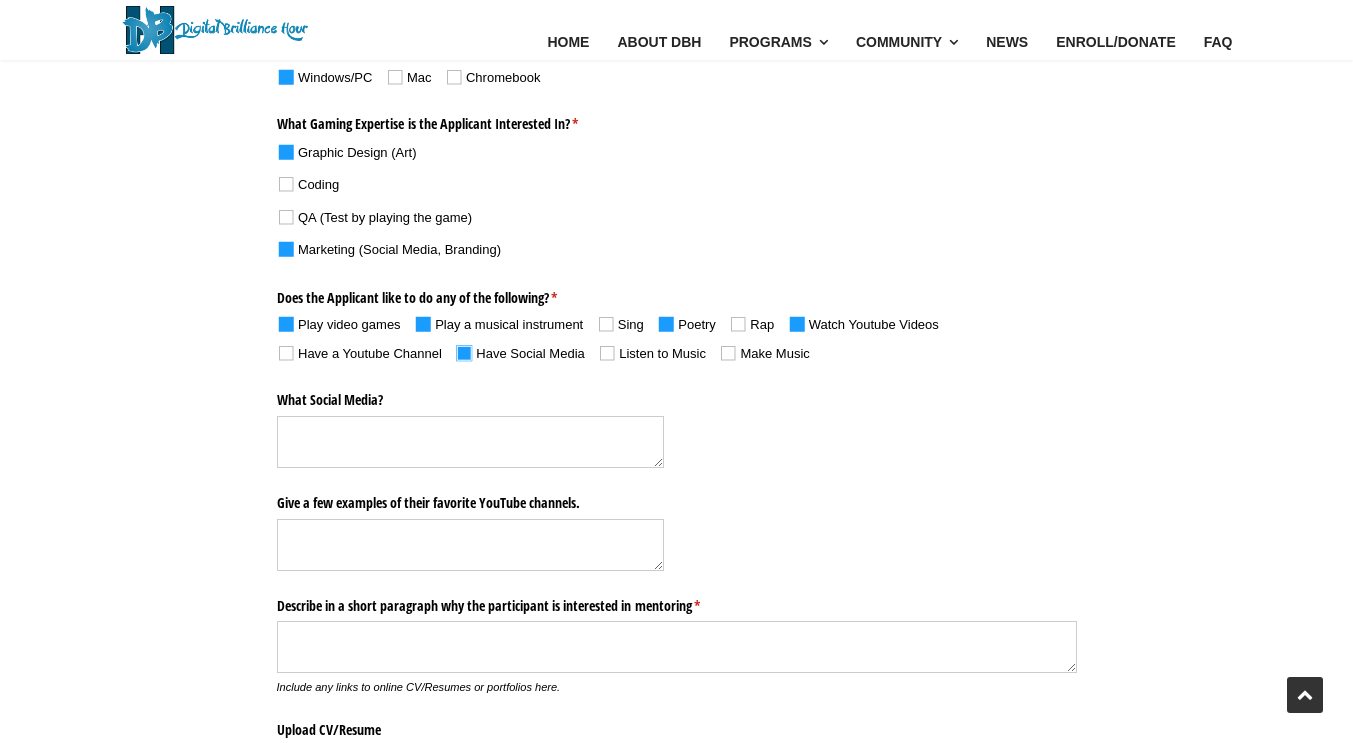 click at bounding box center (607, 353) 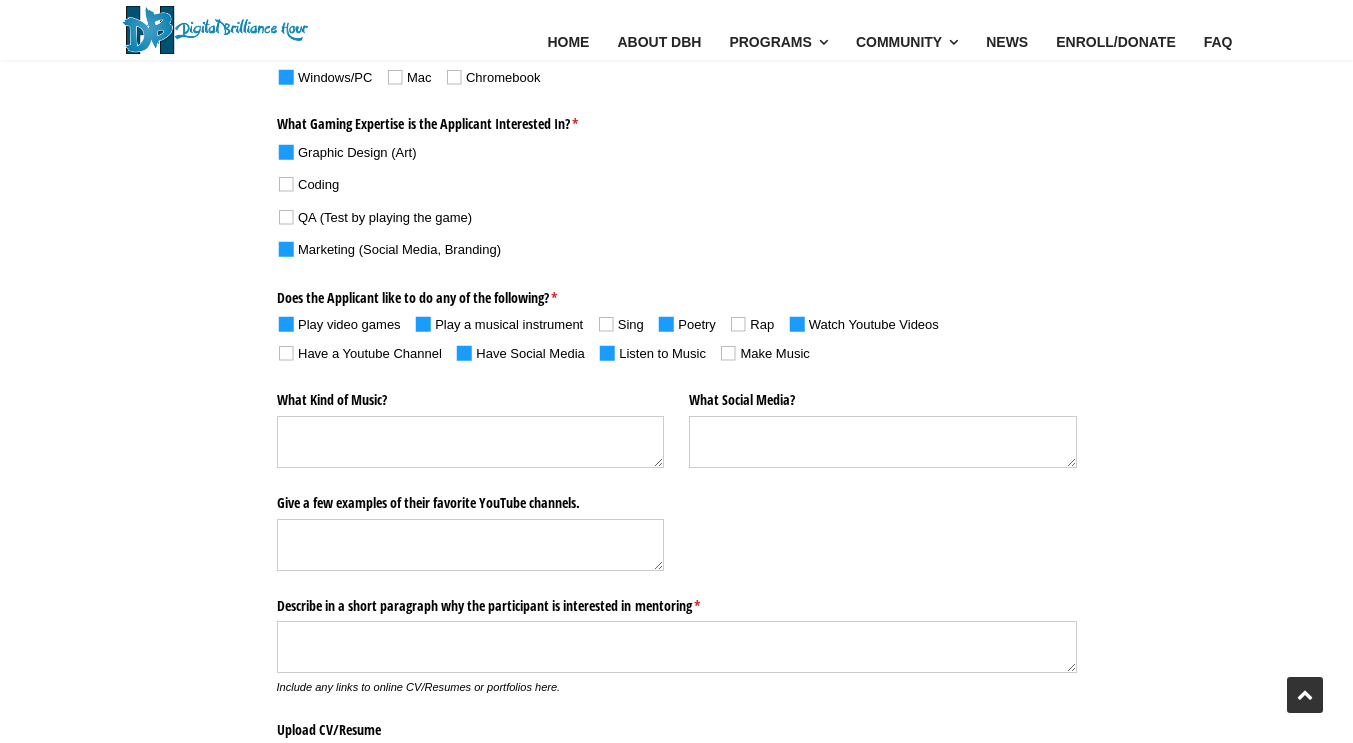 click at bounding box center (728, 353) 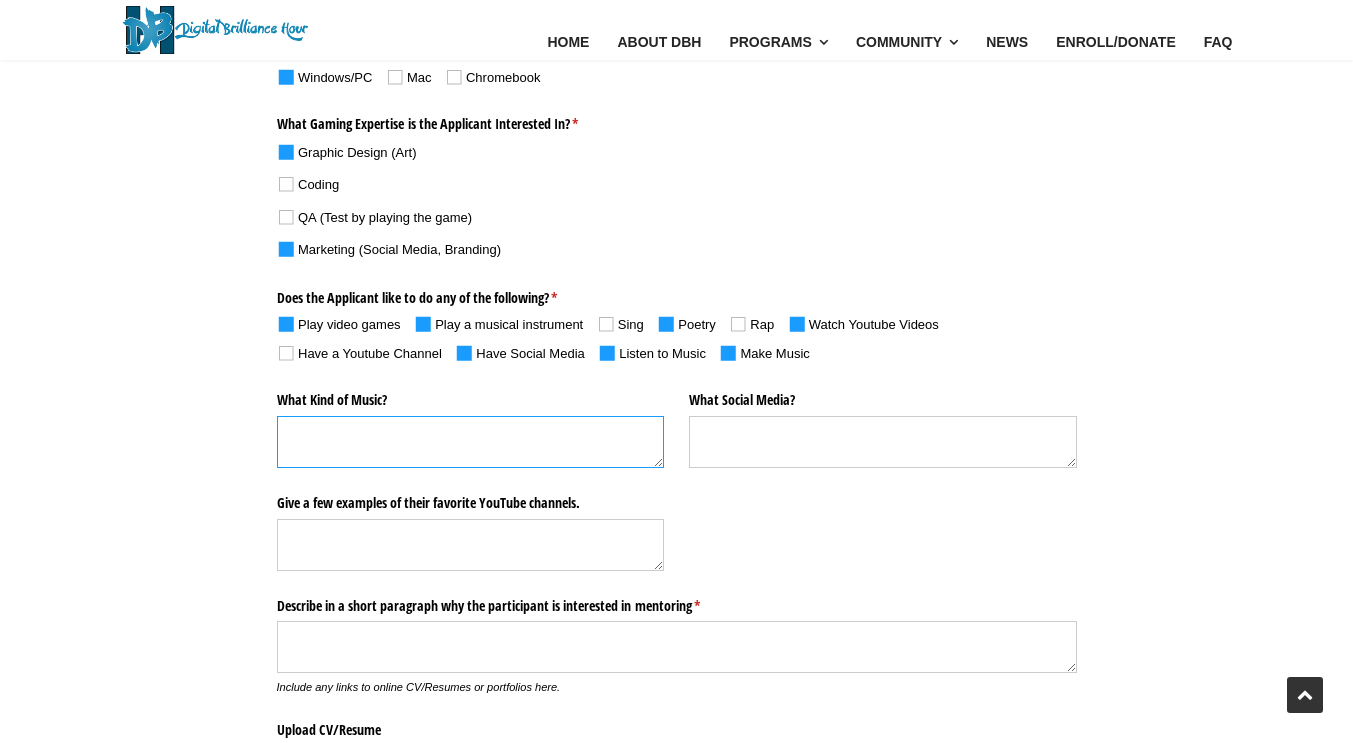 click on "What Kind of Music?" at bounding box center (471, 442) 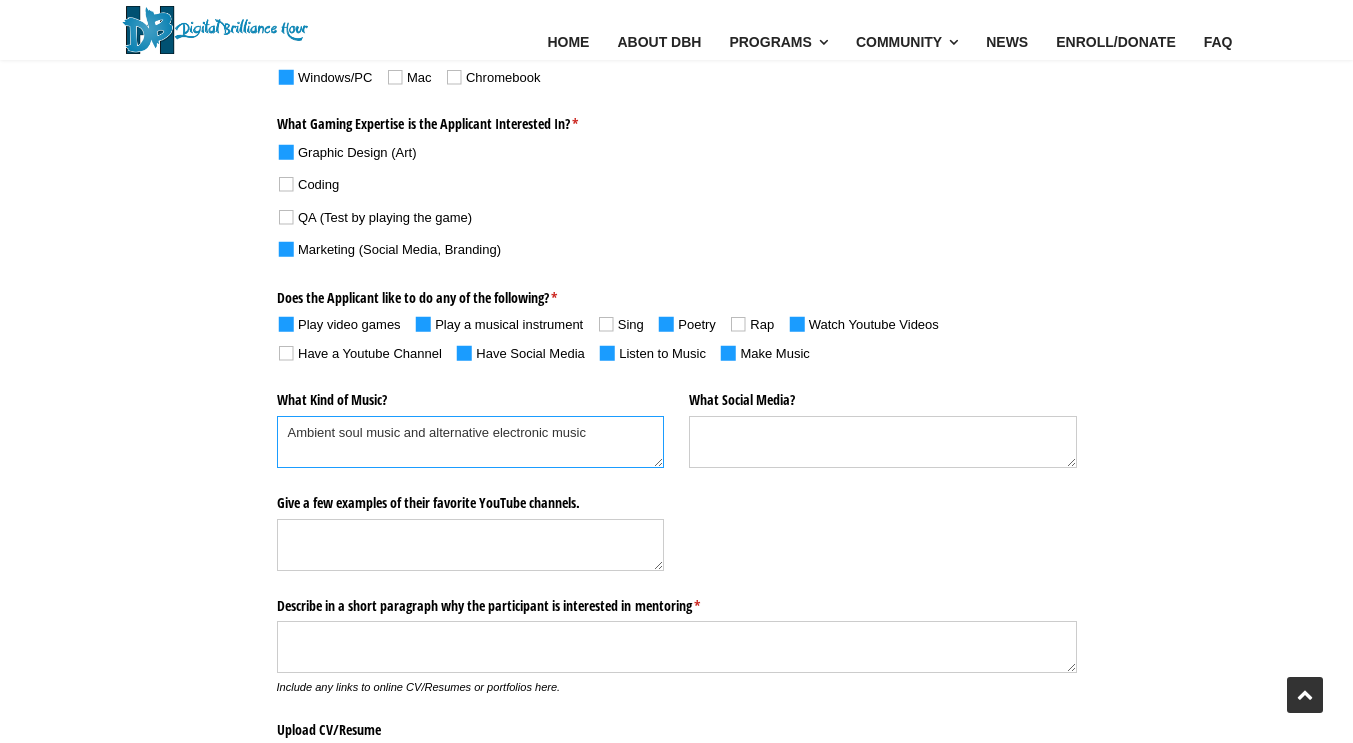type on "Ambient soul music and alternative electronic music" 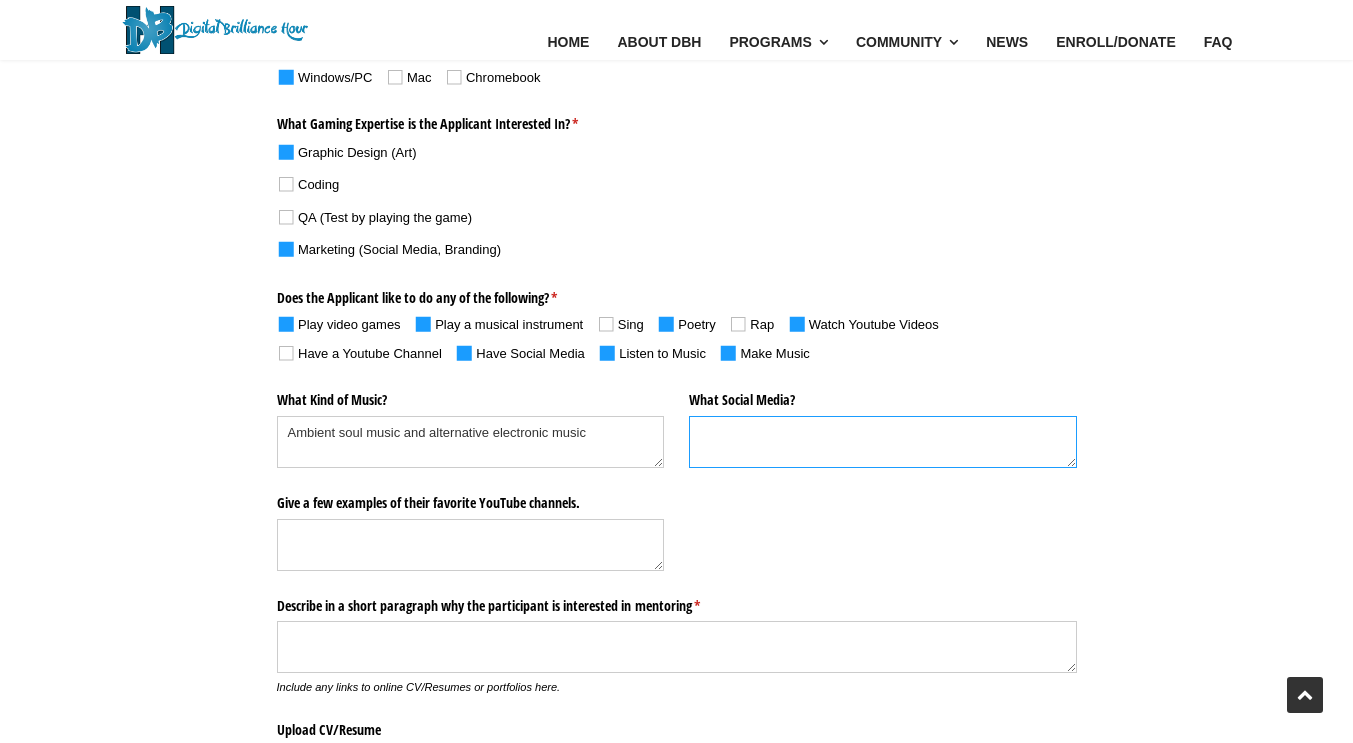 click on "What Social Media?" at bounding box center (883, 442) 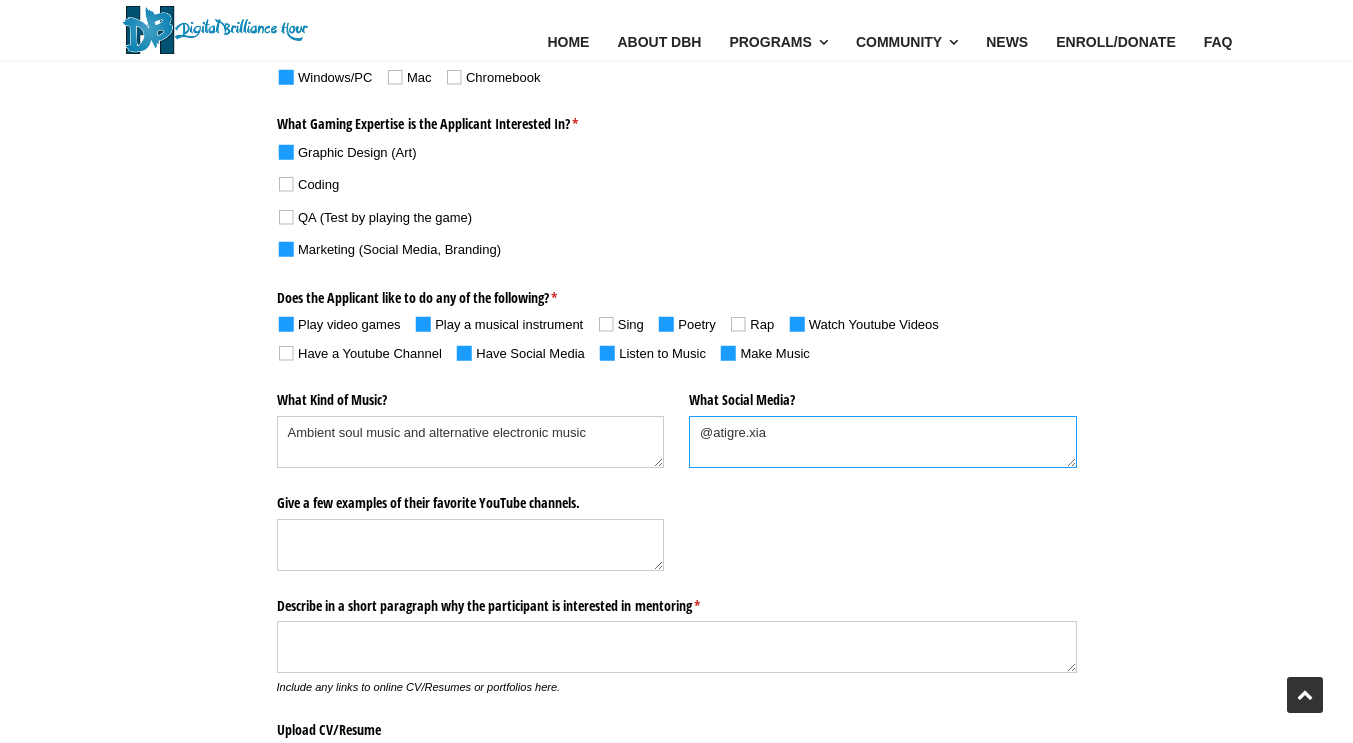 type on "@atigre.xia" 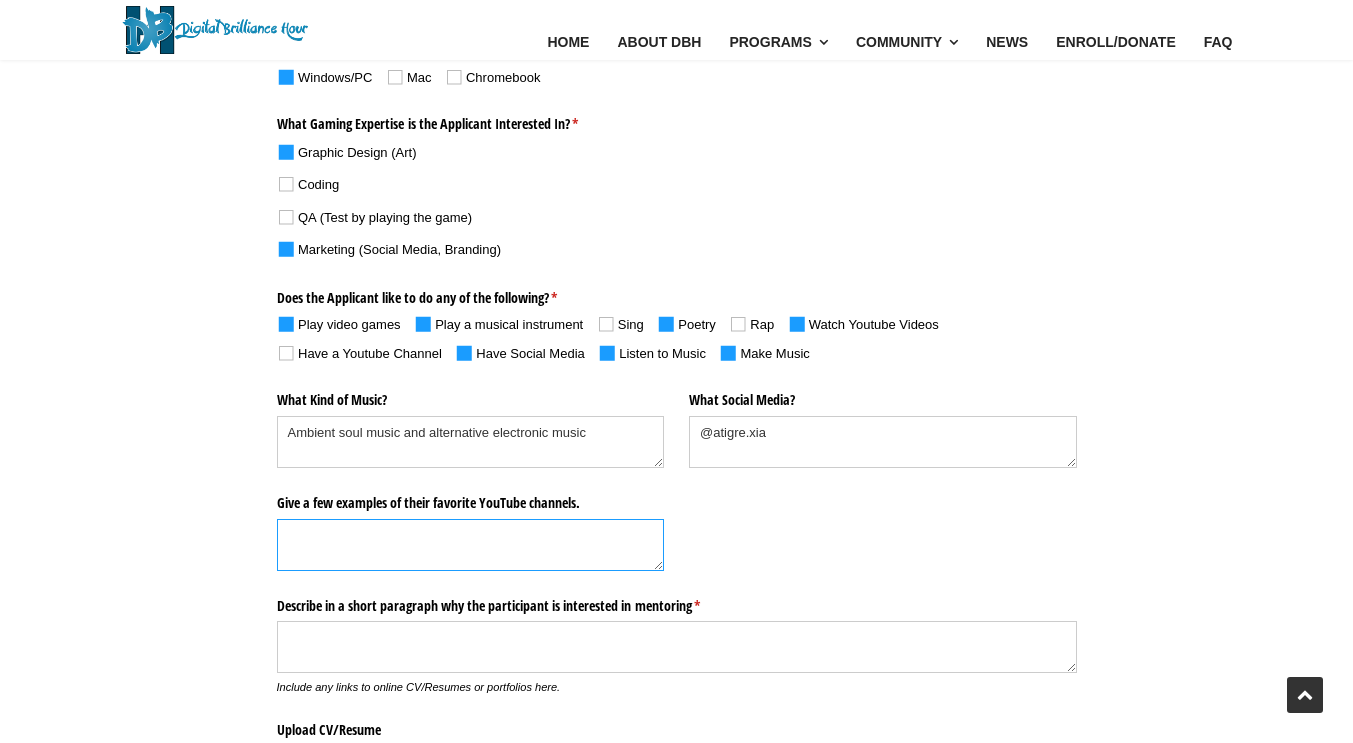 click on "Give a few examples of their favorite YouTube channels." at bounding box center (471, 545) 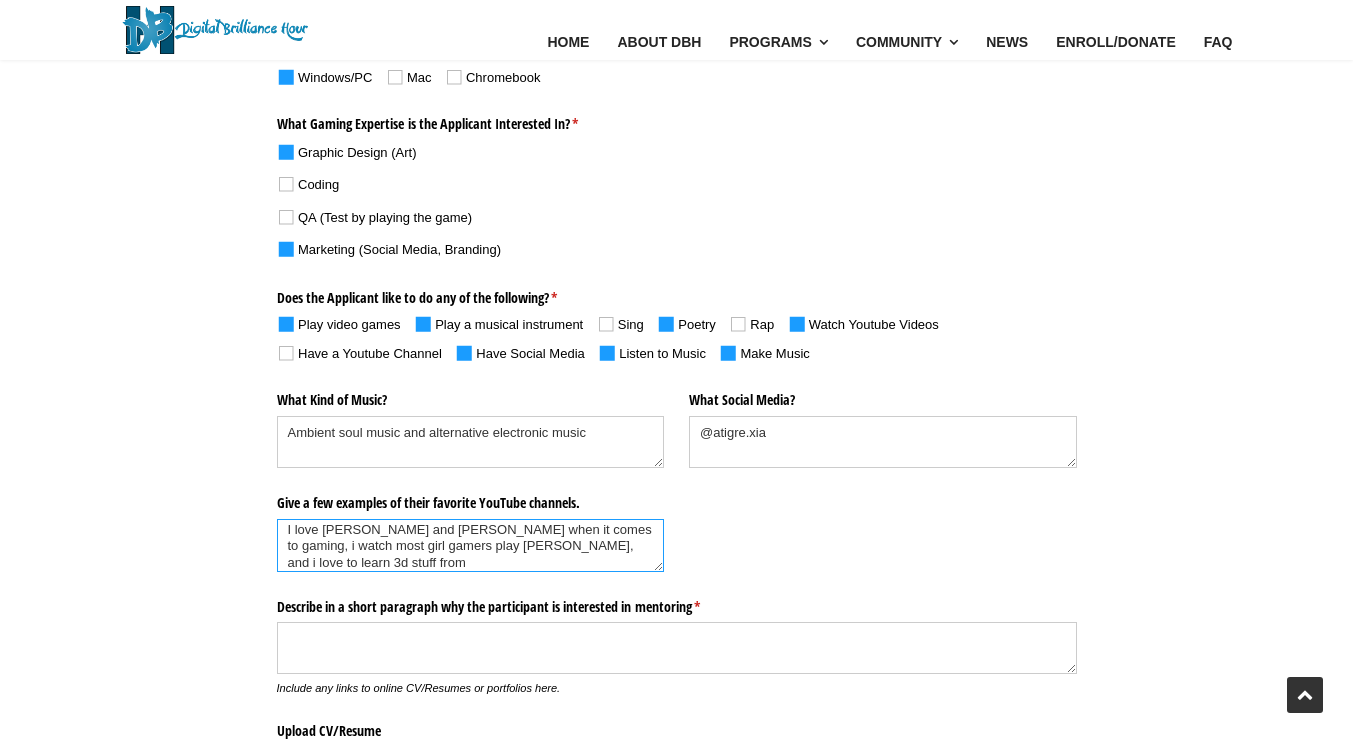 scroll, scrollTop: 0, scrollLeft: 0, axis: both 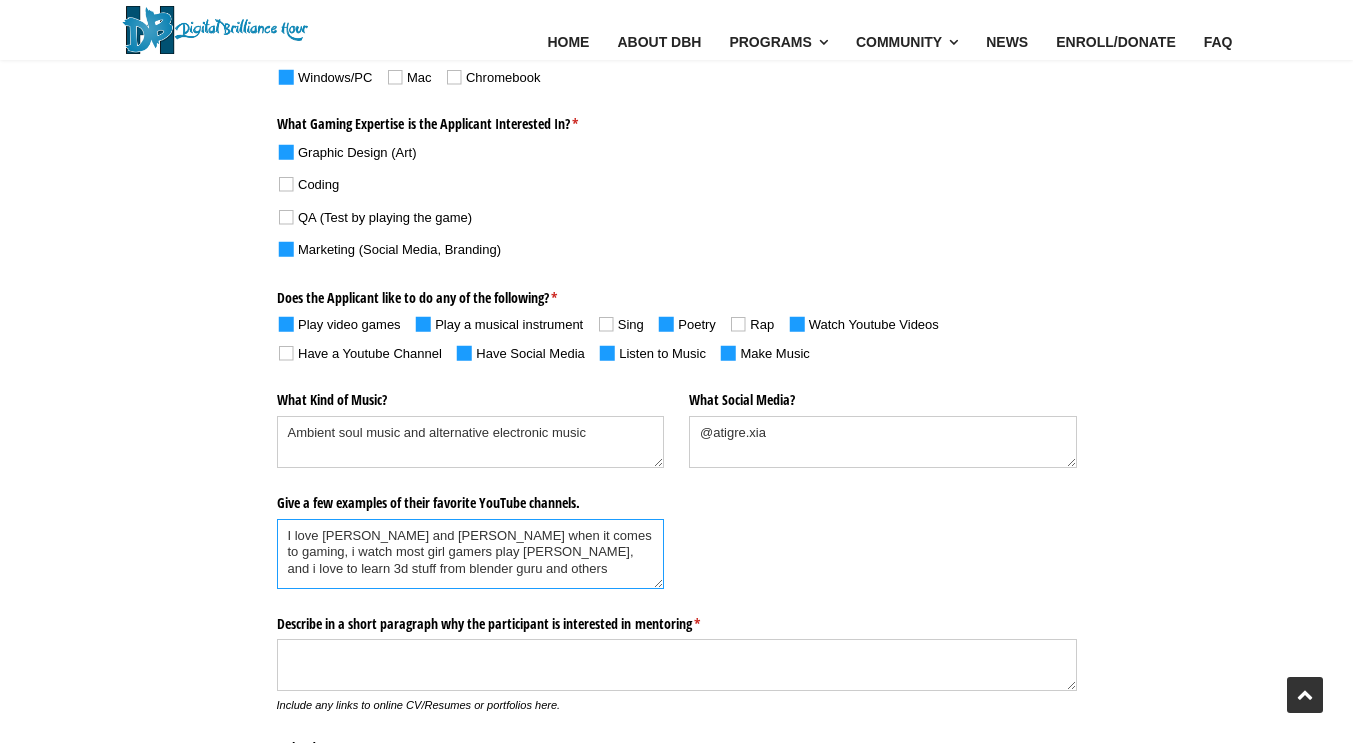 type on "I love Codykenshein and berleezy when it comes to gaming, i watch most girl gamers play sims, and i love to learn 3d stuff from blender guru and others" 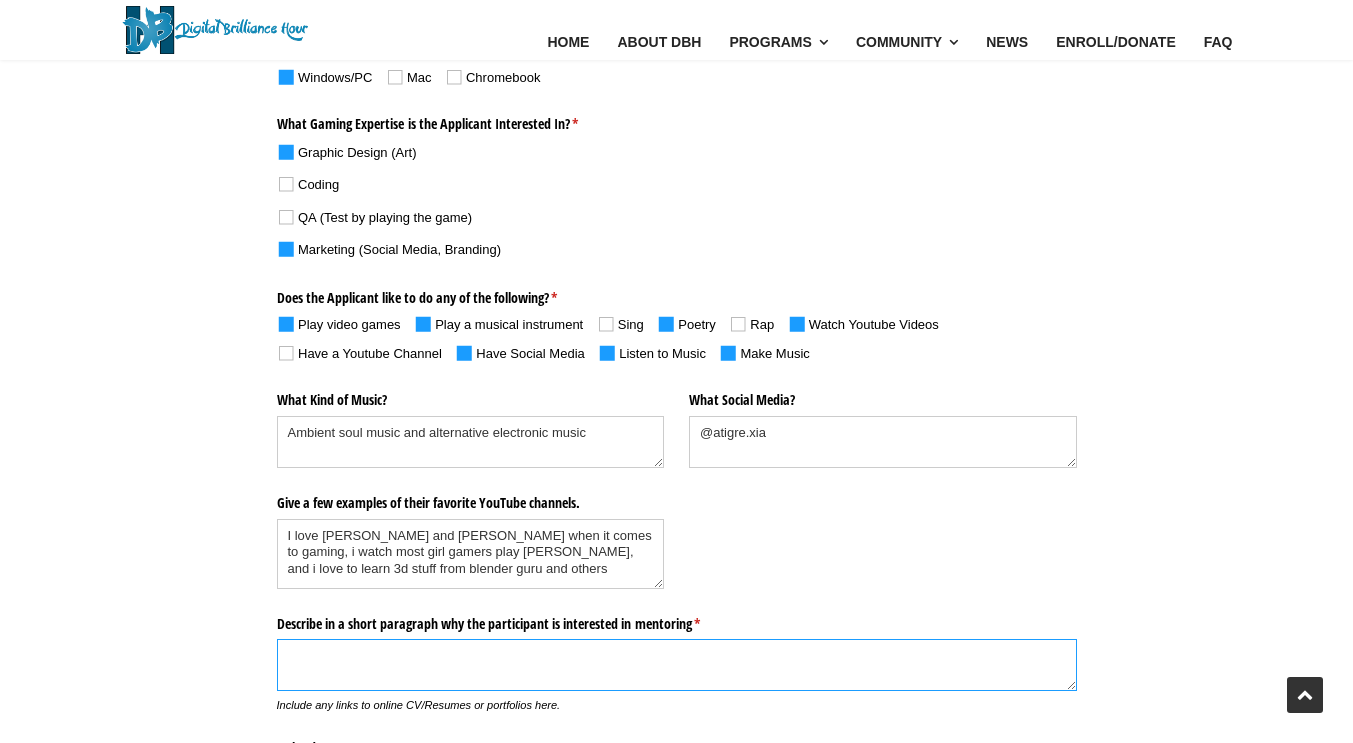 click on "Describe in a short paragraph why the participant is interested in mentoring *   (required)" at bounding box center [677, 665] 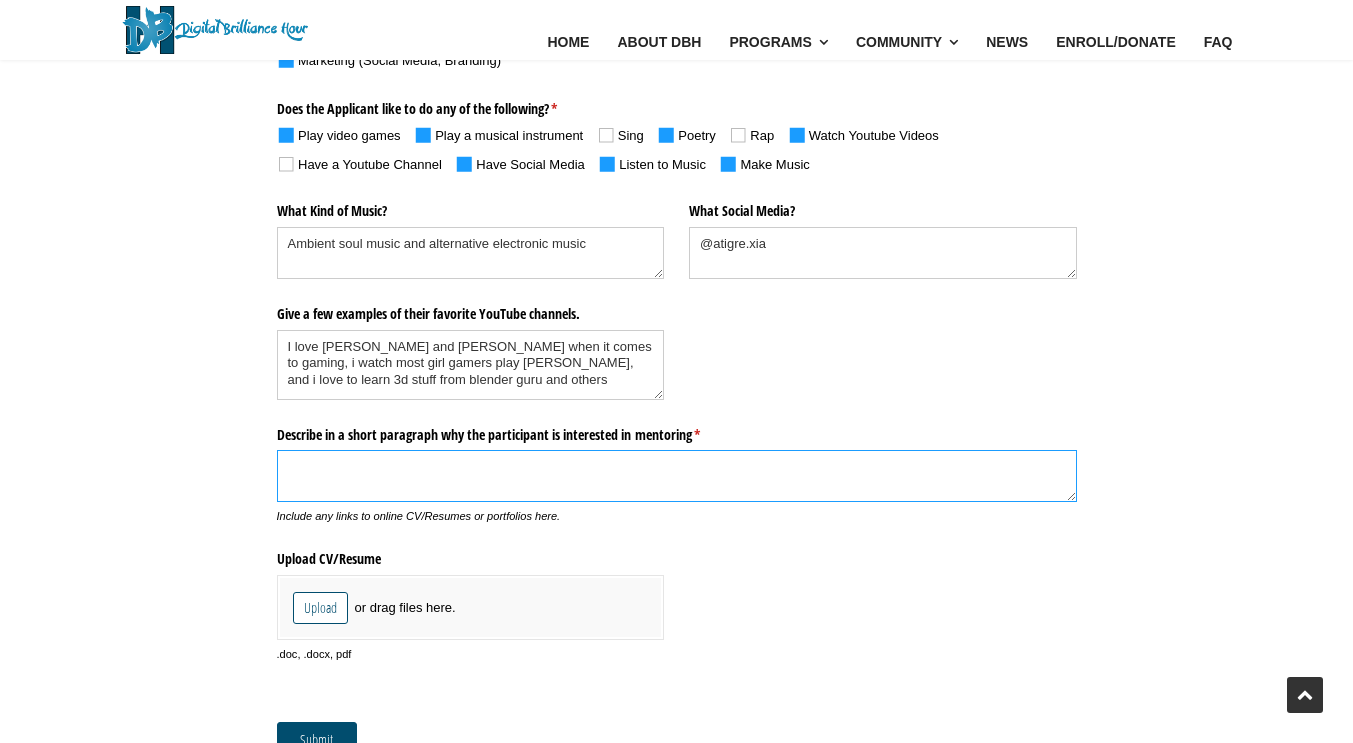 scroll, scrollTop: 1145, scrollLeft: 0, axis: vertical 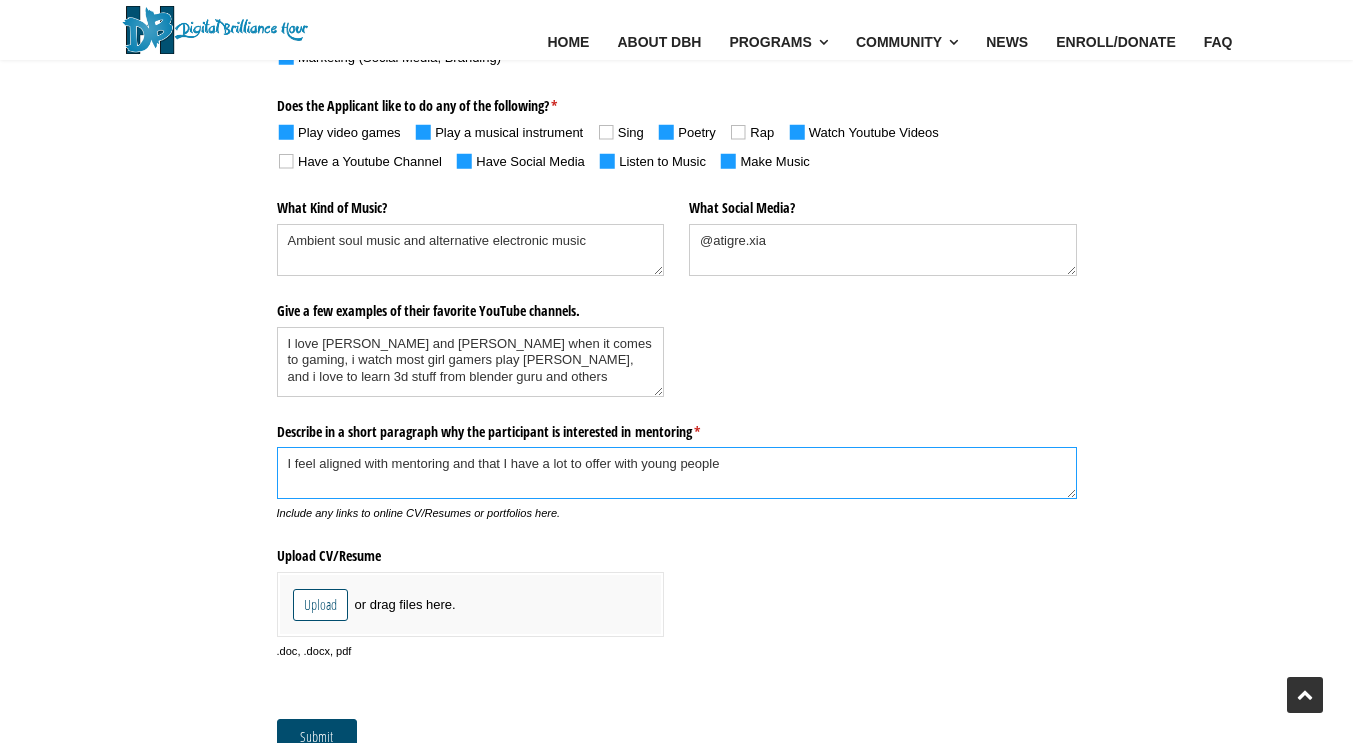 click on "I feel aligned with mentoring and that I have a lot to offer with young people" at bounding box center (677, 473) 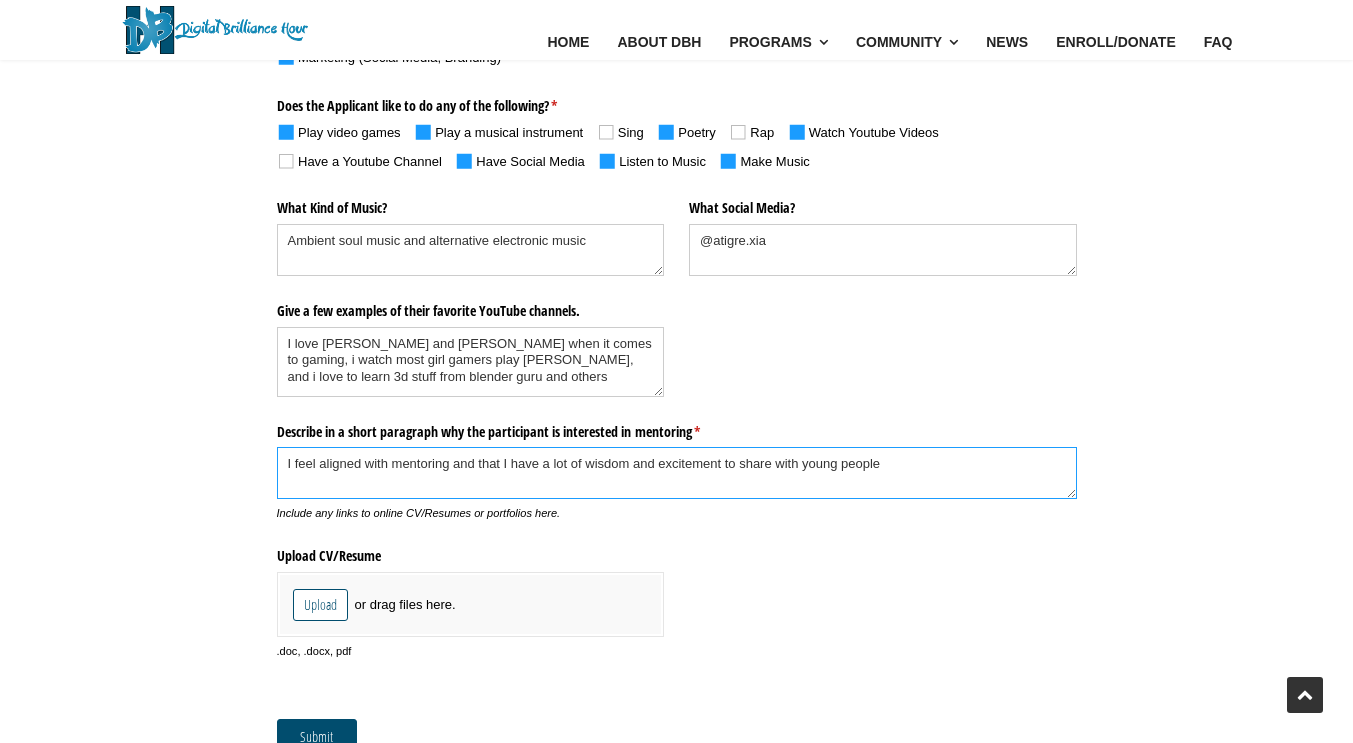 click on "I feel aligned with mentoring and that I have a lot of wisdom and excitement to share with young people" at bounding box center (677, 473) 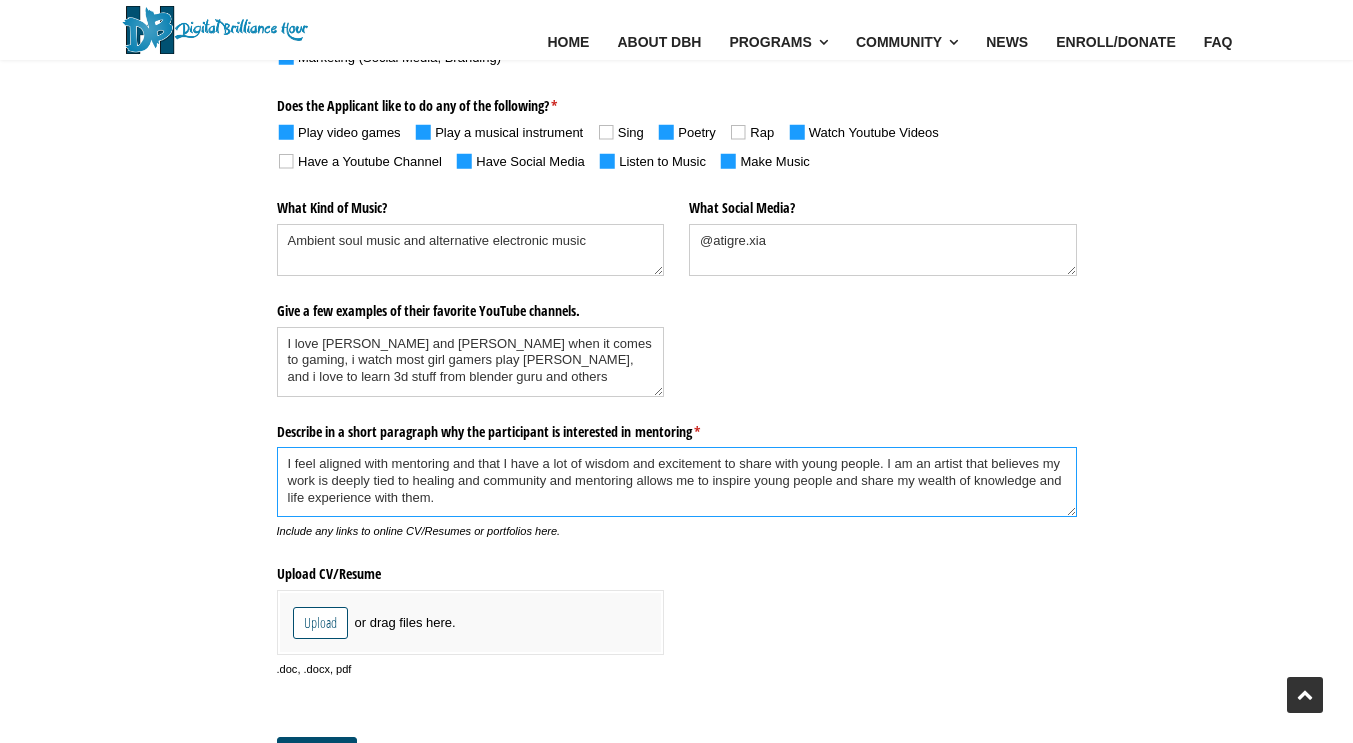click on "I feel aligned with mentoring and that I have a lot of wisdom and excitement to share with young people. I am an artist that believes my work is deeply tied to healing and community and mentoring allows me to inspire young people and share my wealth of knowledge and life experience with them." at bounding box center [677, 482] 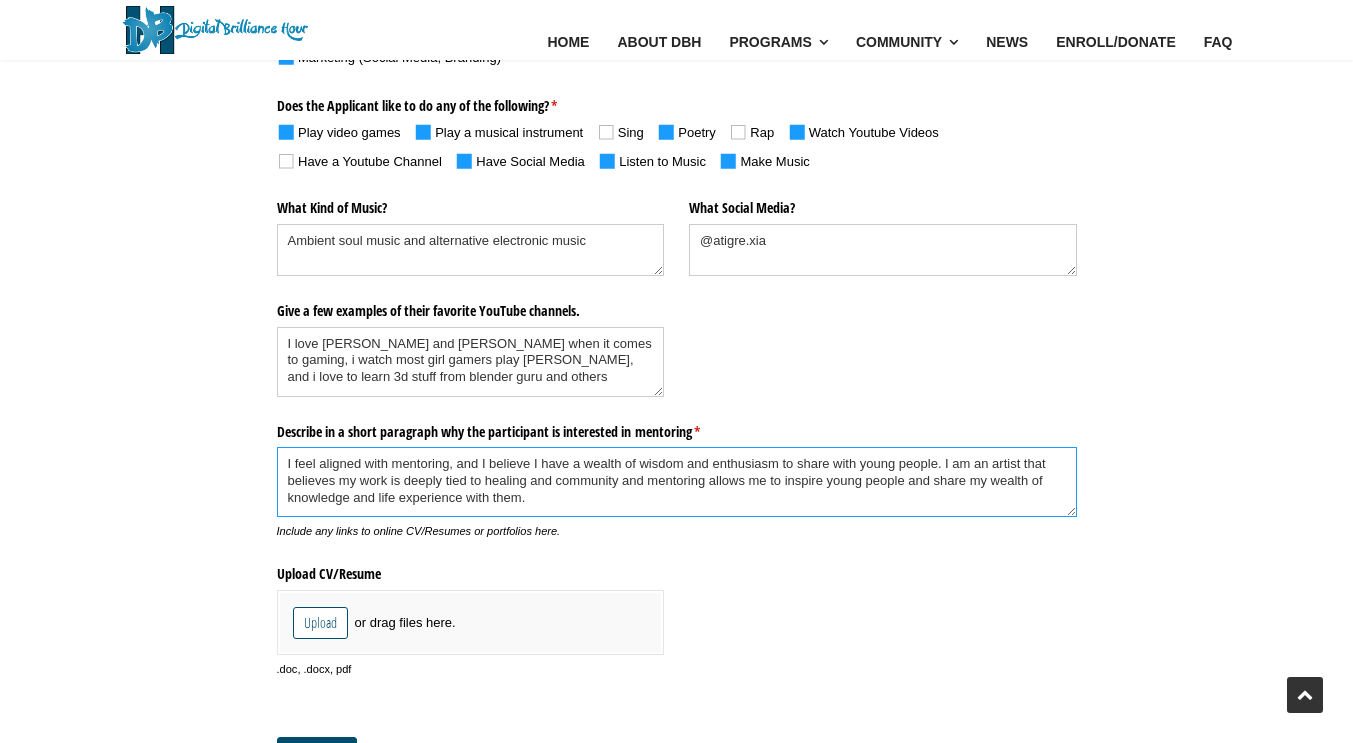 click on "I feel aligned with mentoring, and I believe I have a wealth of wisdom and enthusiasm to share with young people. I am an artist that believes my work is deeply tied to healing and community and mentoring allows me to inspire young people and share my wealth of knowledge and life experience with them." at bounding box center (677, 482) 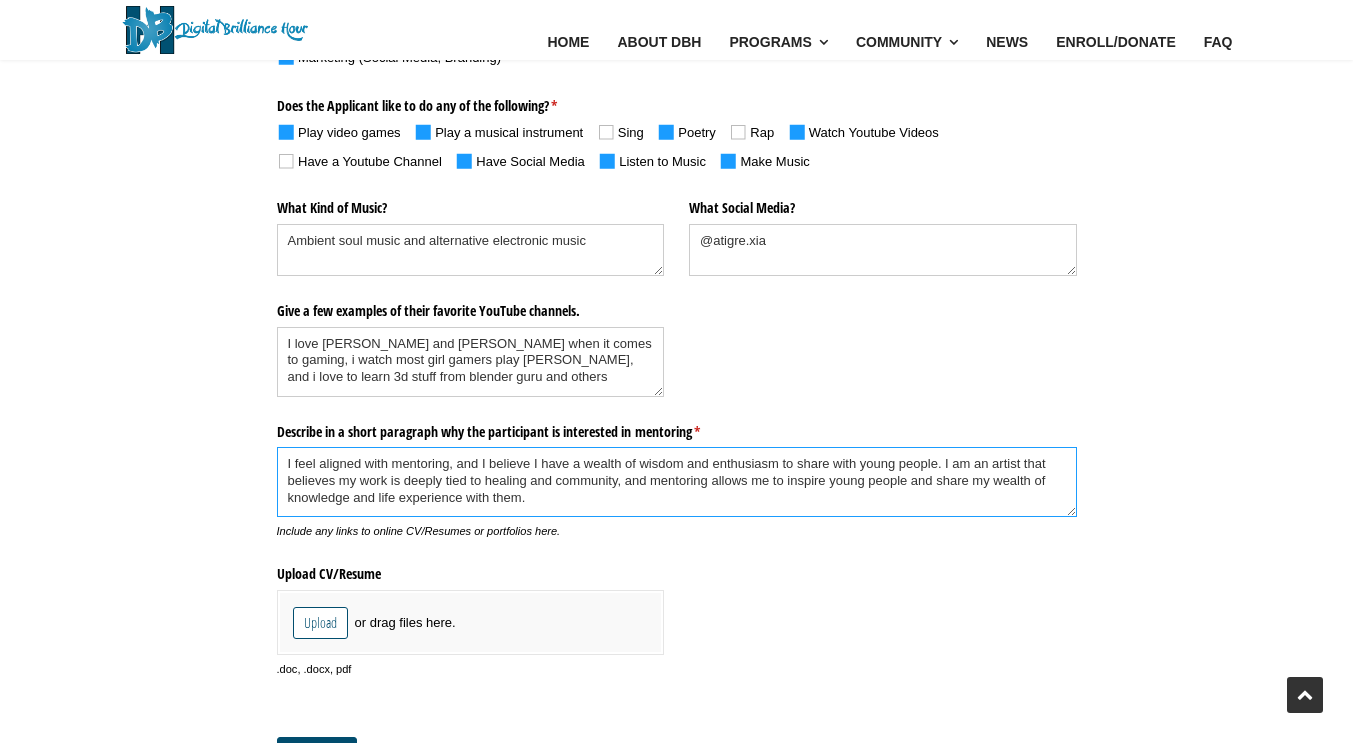 click on "I feel aligned with mentoring, and I believe I have a wealth of wisdom and enthusiasm to share with young people. I am an artist that believes my work is deeply tied to healing and community, and mentoring allows me to inspire young people and share my wealth of knowledge and life experience with them." at bounding box center [677, 482] 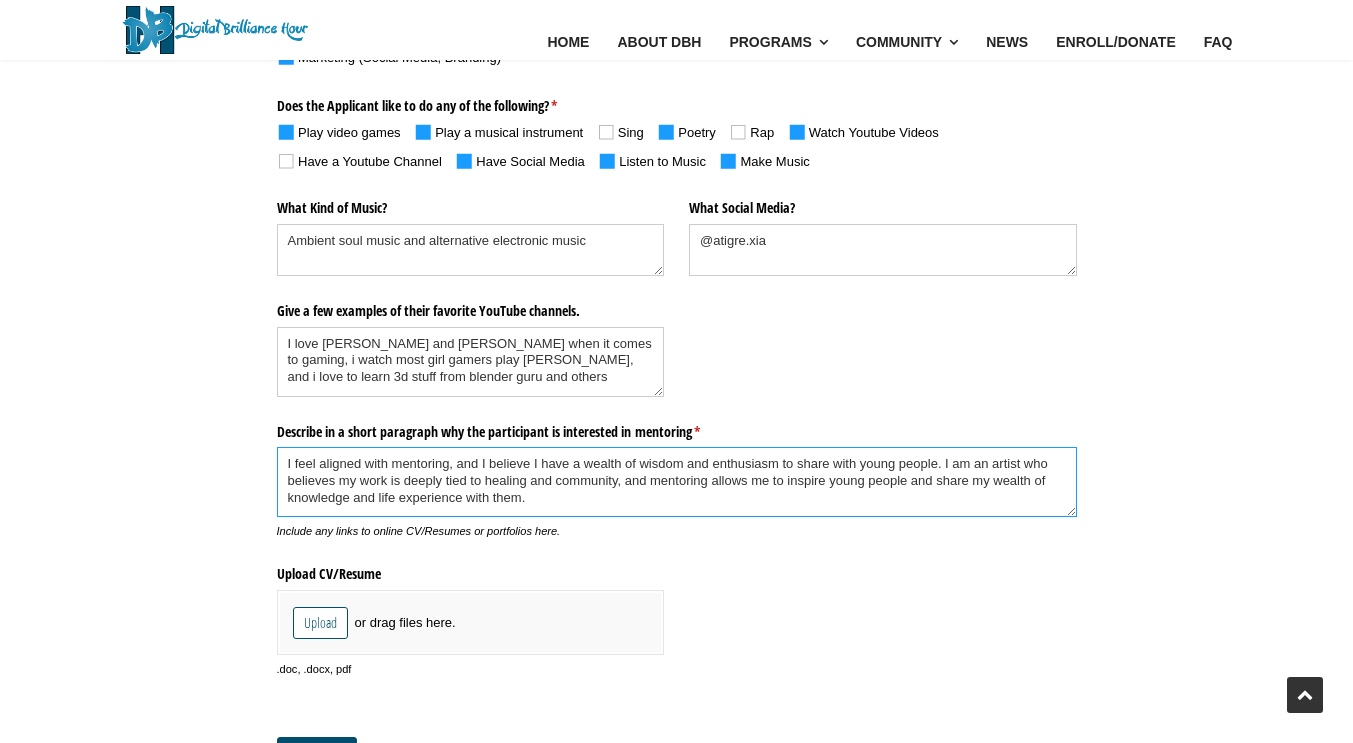 click on "I feel aligned with mentoring, and I believe I have a wealth of wisdom and enthusiasm to share with young people. I am an artist who believes my work is deeply tied to healing and community, and mentoring allows me to inspire young people and share my wealth of knowledge and life experience with them." at bounding box center [677, 482] 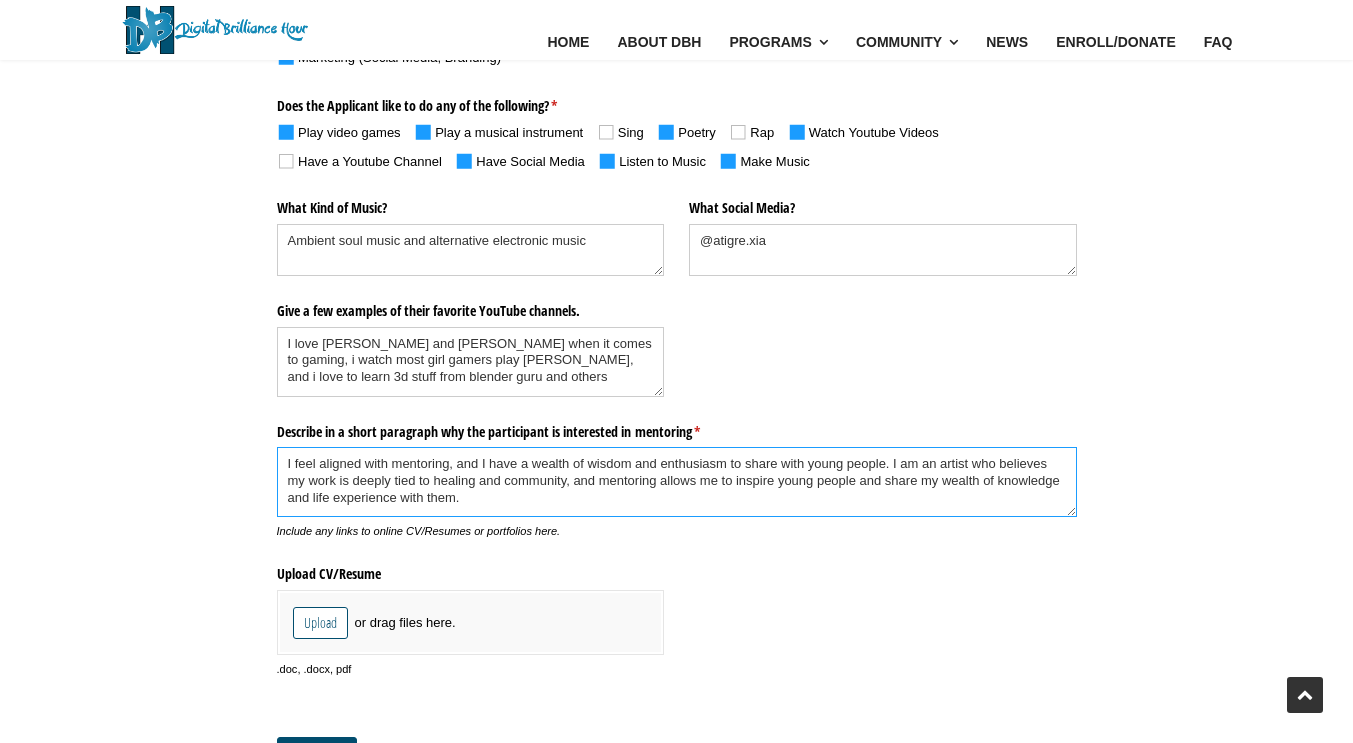 click on "I feel aligned with mentoring, and I have a wealth of wisdom and enthusiasm to share with young people. I am an artist who believes my work is deeply tied to healing and community, and mentoring allows me to inspire young people and share my wealth of knowledge and life experience with them." at bounding box center (677, 482) 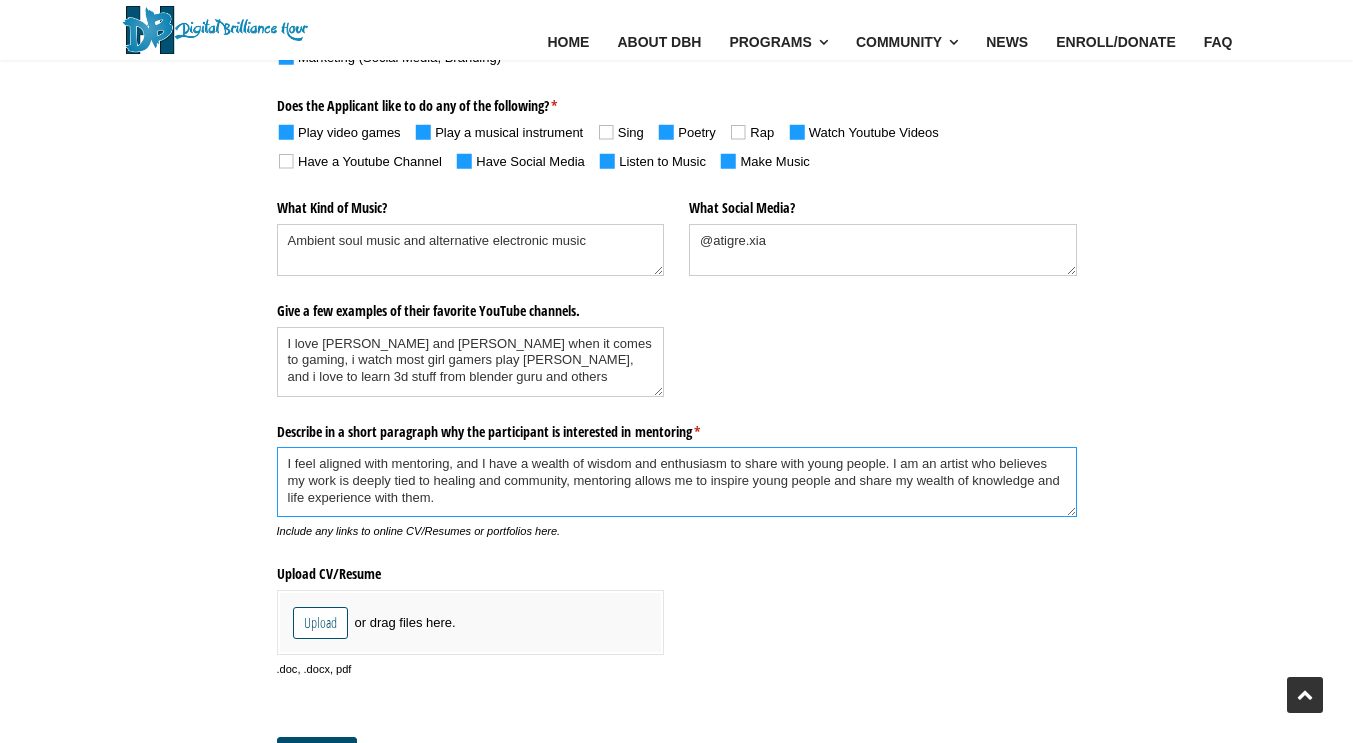 click on "I feel aligned with mentoring, and I have a wealth of wisdom and enthusiasm to share with young people. I am an artist who believes my work is deeply tied to healing and community, mentoring allows me to inspire young people and share my wealth of knowledge and life experience with them." at bounding box center (677, 482) 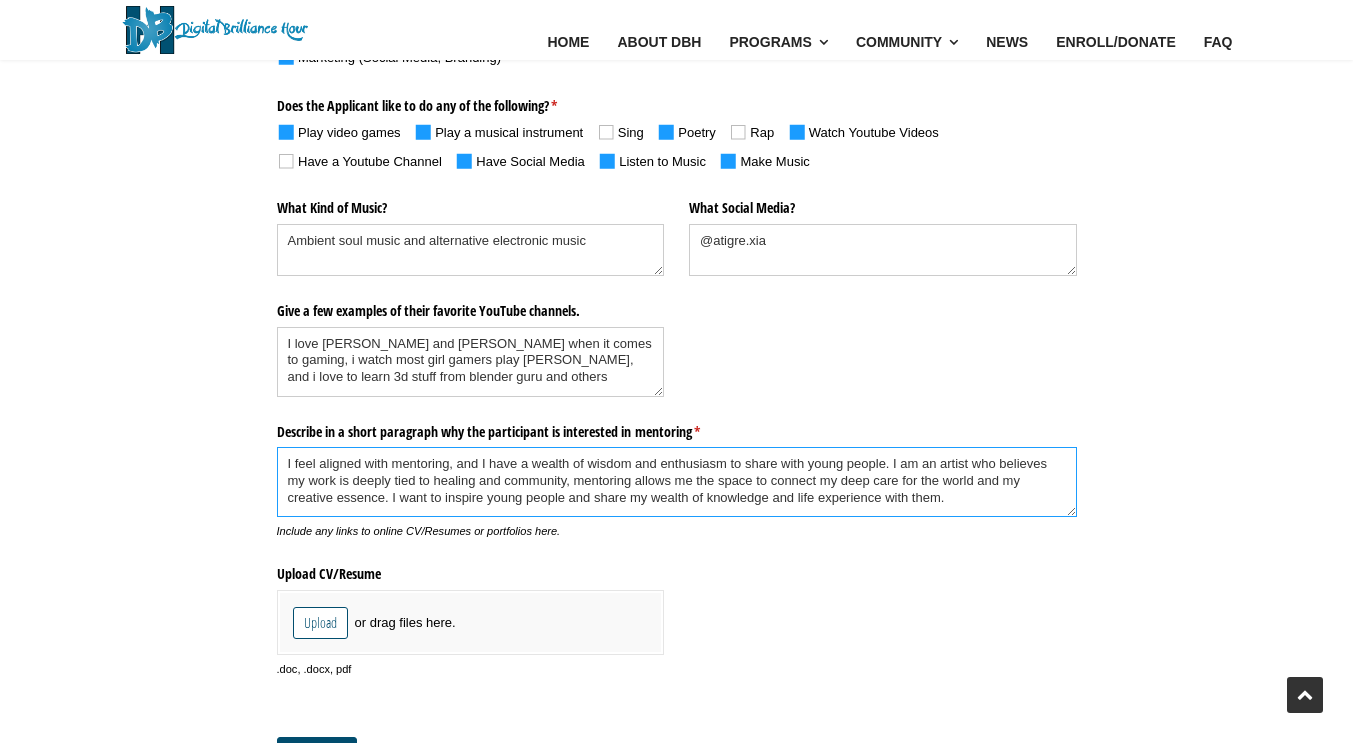 click on "I feel aligned with mentoring, and I have a wealth of wisdom and enthusiasm to share with young people. I am an artist who believes my work is deeply tied to healing and community, mentoring allows me the space to connect my deep care for the world and my creative essence. I want to inspire young people and share my wealth of knowledge and life experience with them." at bounding box center (677, 482) 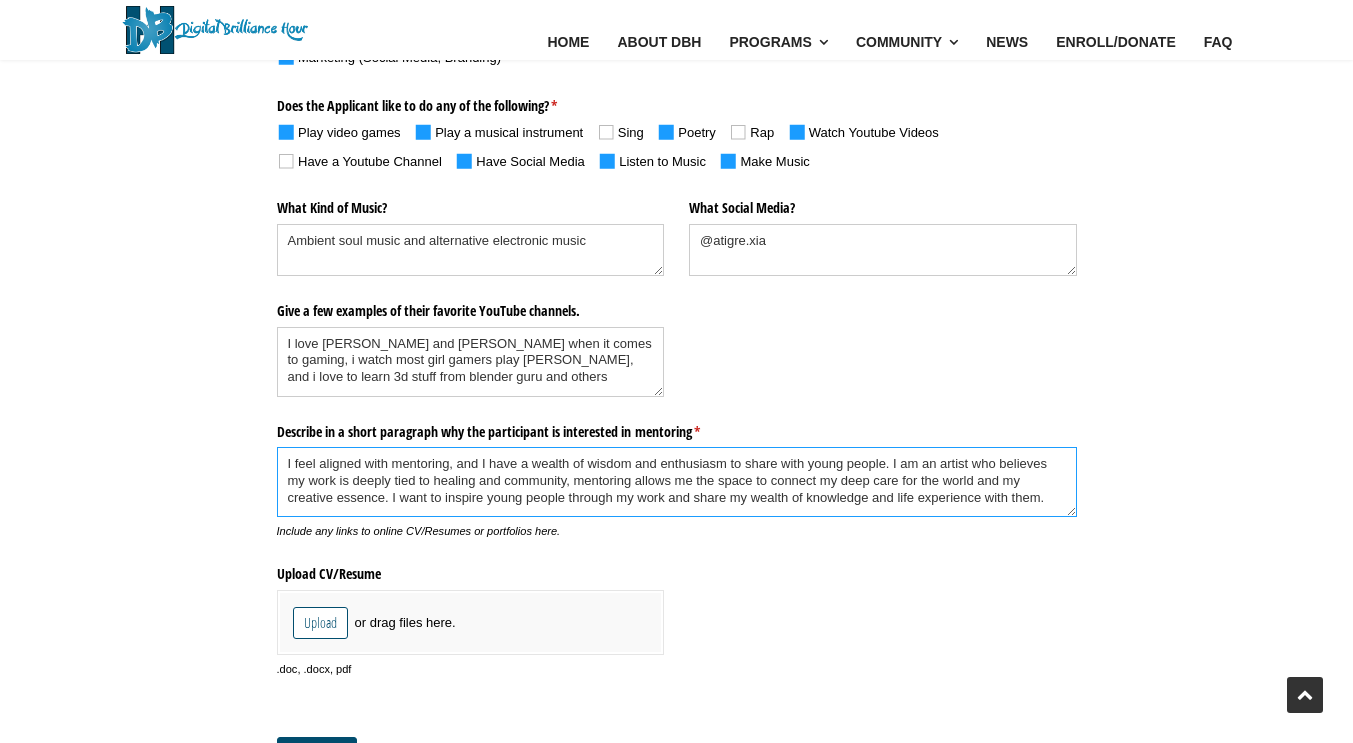 drag, startPoint x: 752, startPoint y: 498, endPoint x: 1050, endPoint y: 501, distance: 298.0151 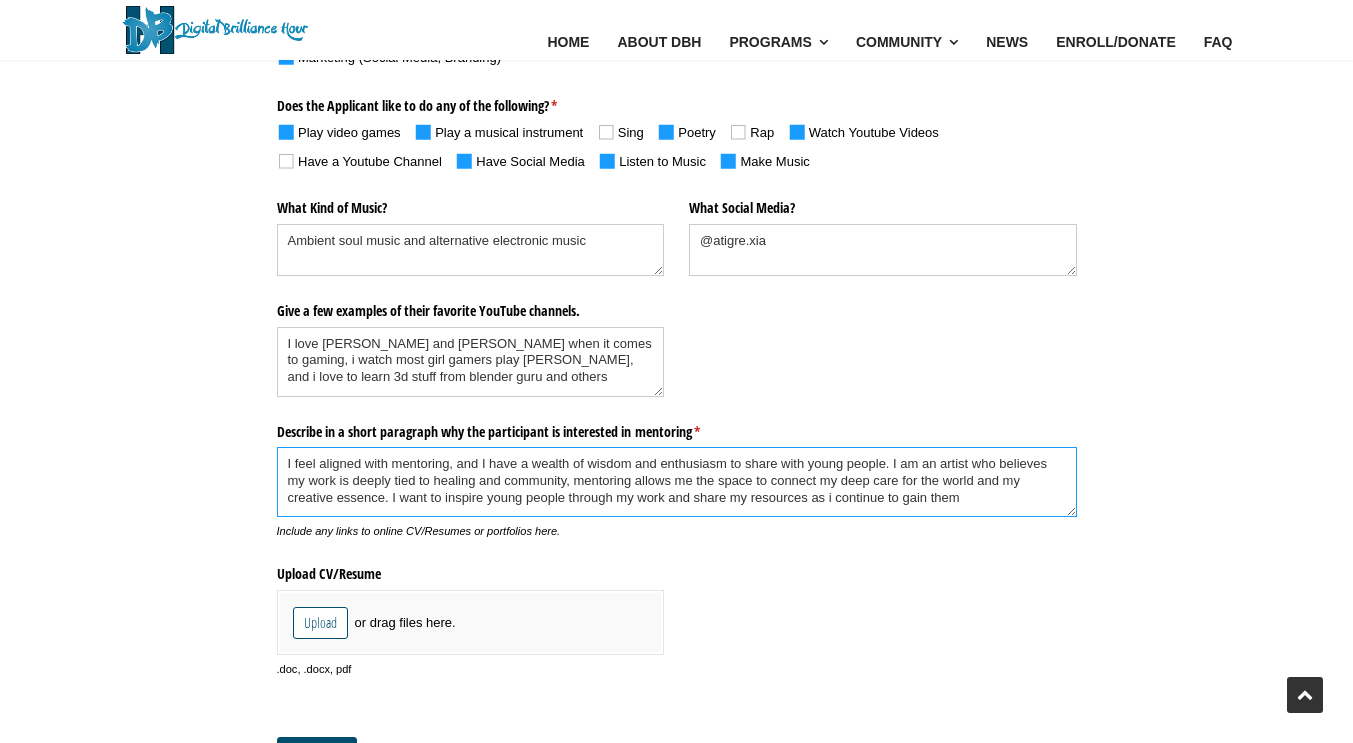 click on "I feel aligned with mentoring, and I have a wealth of wisdom and enthusiasm to share with young people. I am an artist who believes my work is deeply tied to healing and community, mentoring allows me the space to connect my deep care for the world and my creative essence. I want to inspire young people through my work and share my resources as i continue to gain them" at bounding box center [677, 482] 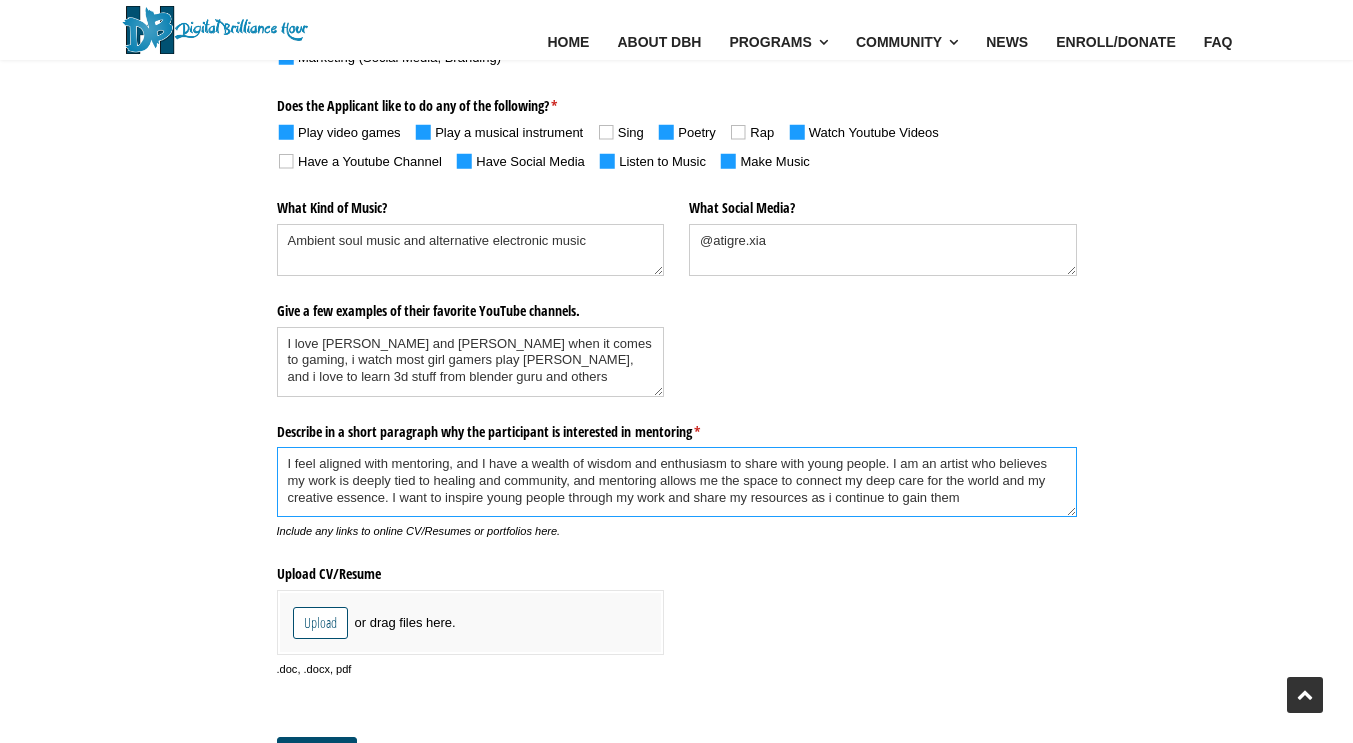 click on "I feel aligned with mentoring, and I have a wealth of wisdom and enthusiasm to share with young people. I am an artist who believes my work is deeply tied to healing and community, and mentoring allows me the space to connect my deep care for the world and my creative essence. I want to inspire young people through my work and share my resources as i continue to gain them" at bounding box center [677, 482] 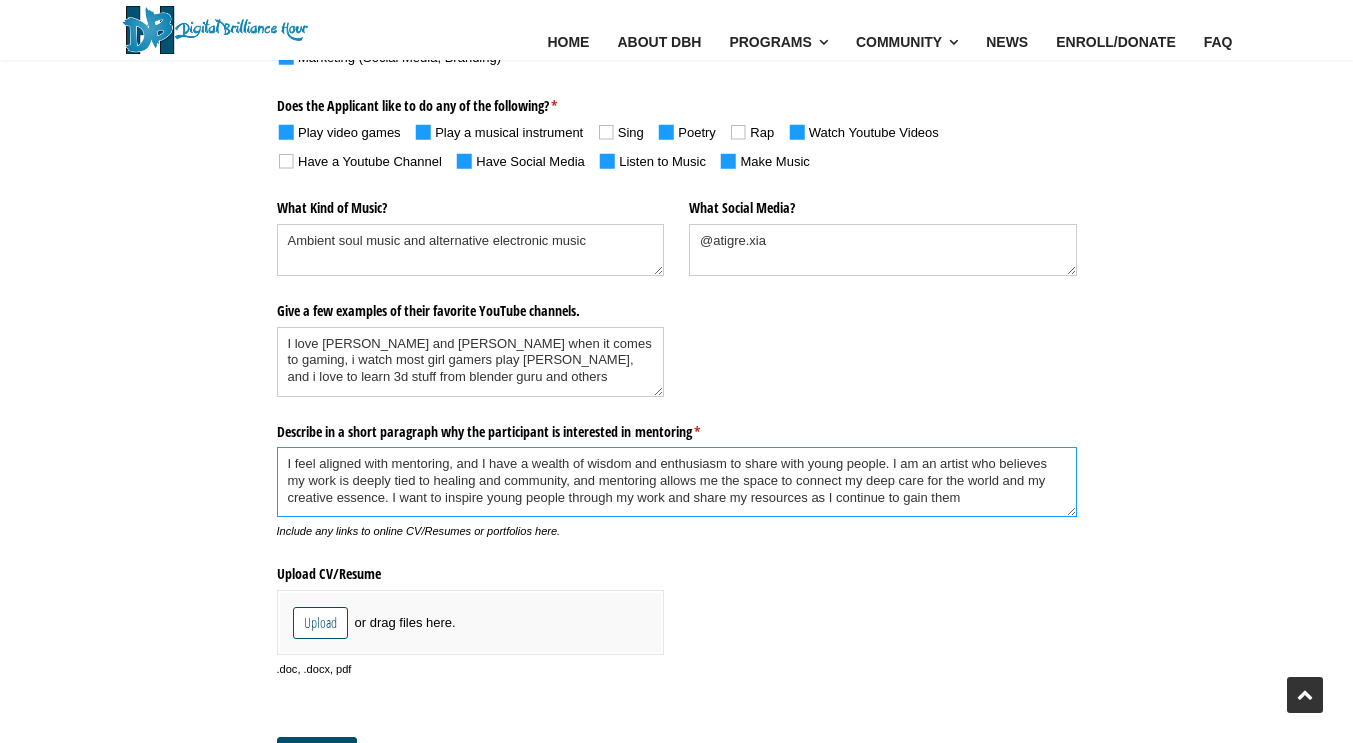 click on "I feel aligned with mentoring, and I have a wealth of wisdom and enthusiasm to share with young people. I am an artist who believes my work is deeply tied to healing and community, and mentoring allows me the space to connect my deep care for the world and my creative essence. I want to inspire young people through my work and share my resources as I continue to gain them" at bounding box center (677, 482) 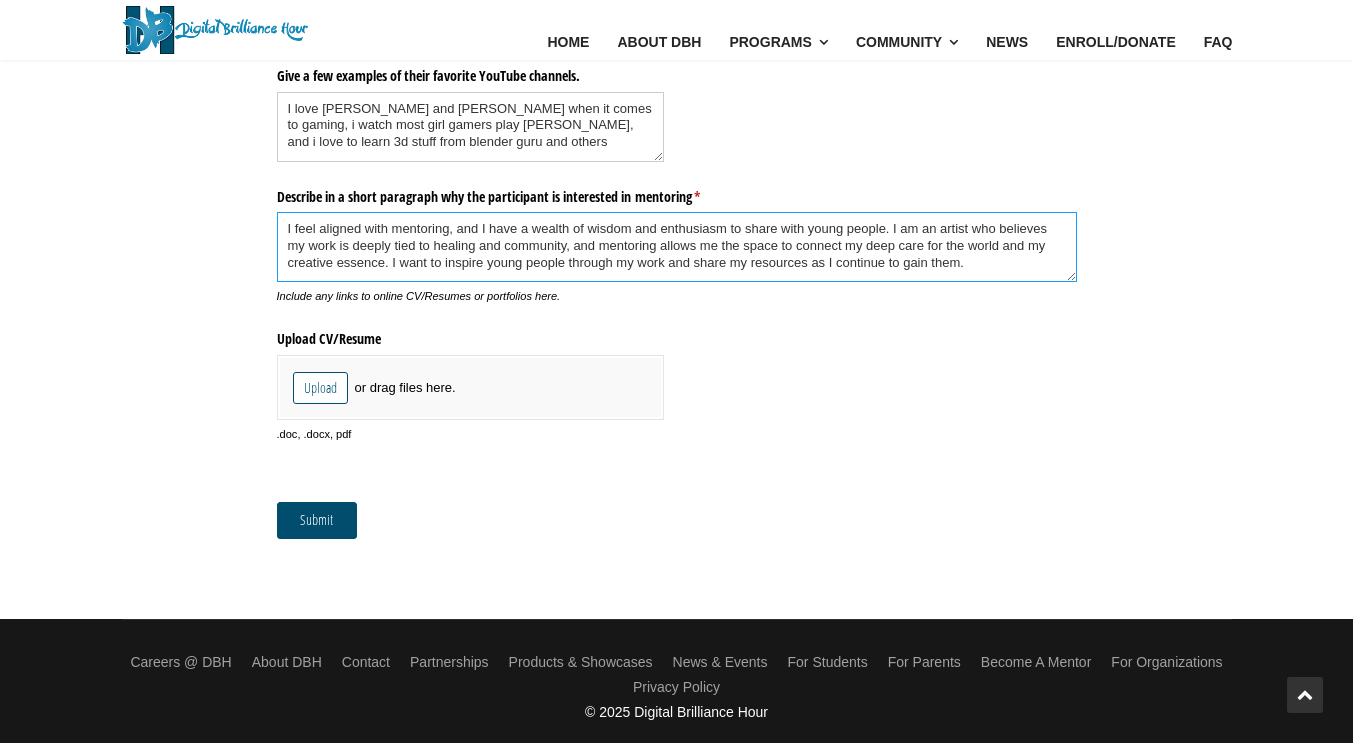 scroll, scrollTop: 1391, scrollLeft: 0, axis: vertical 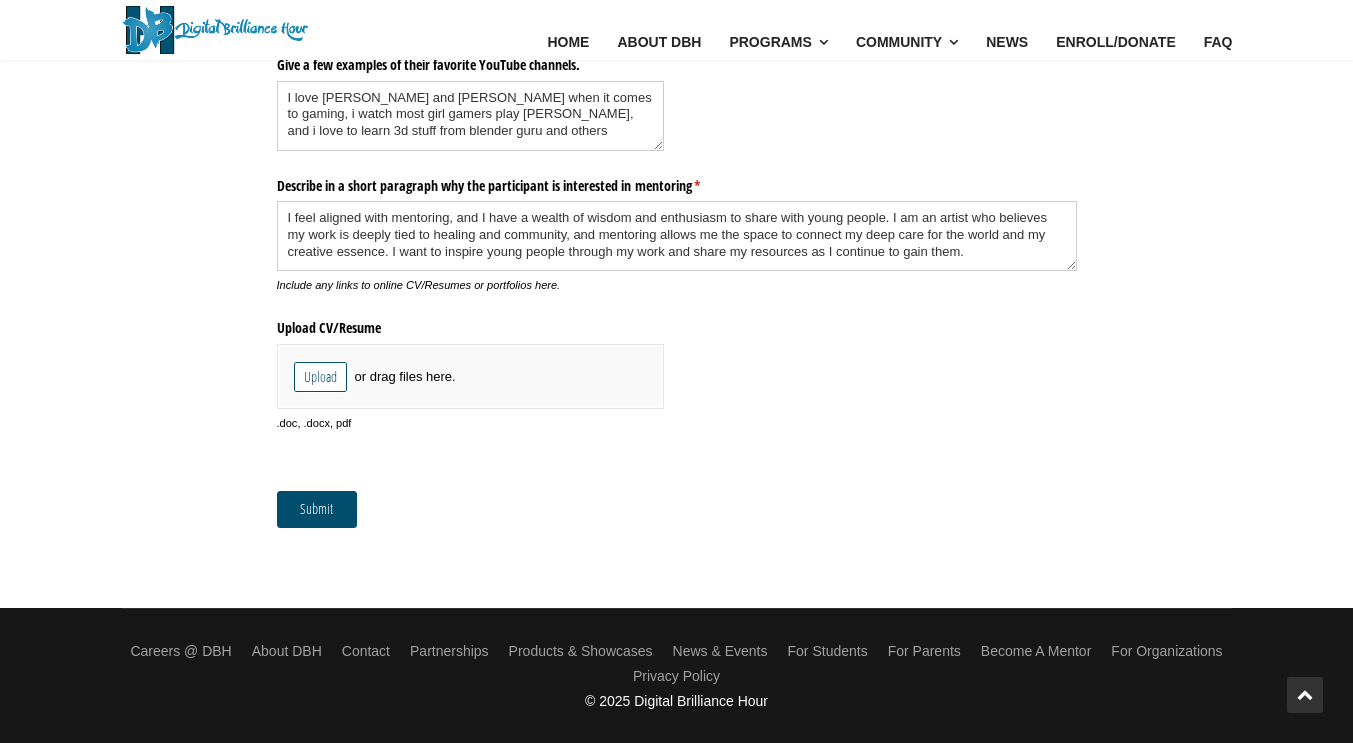 click on "Upload" at bounding box center (320, 377) 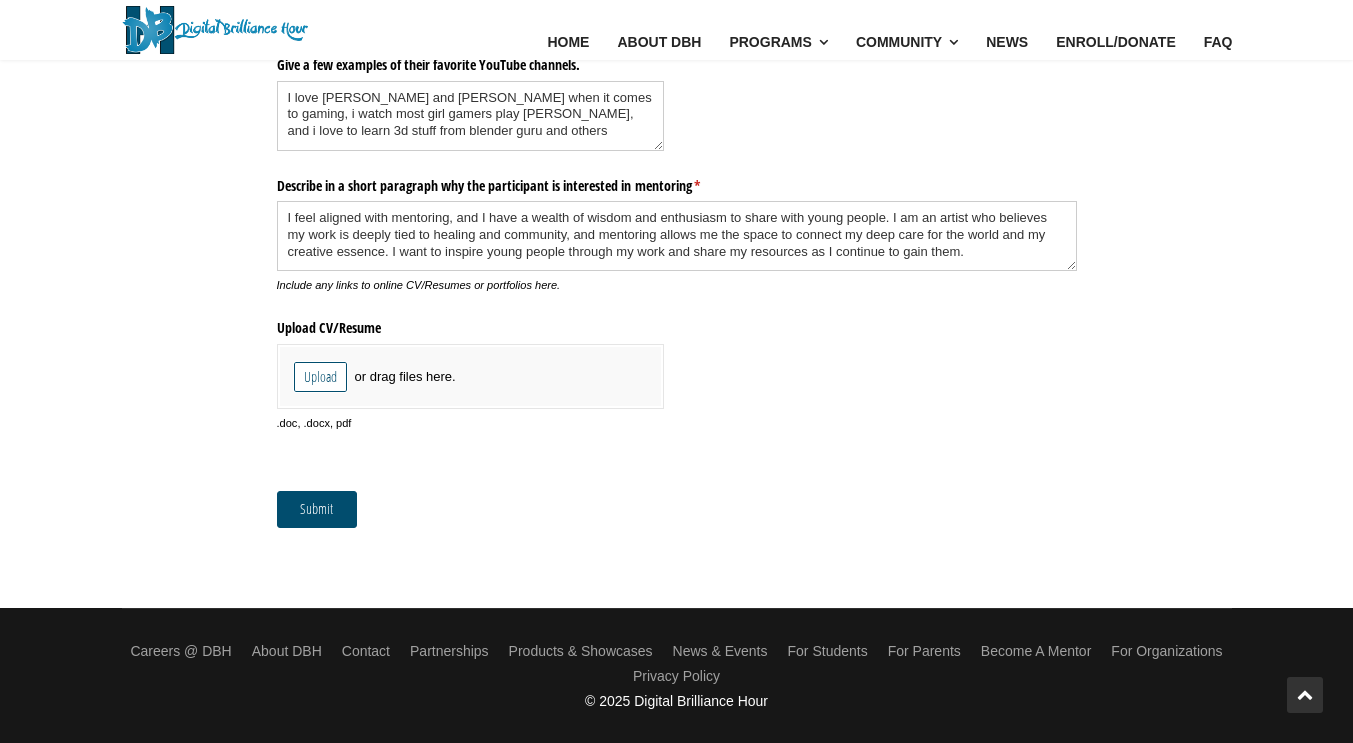 click on "Upload" at bounding box center [320, 377] 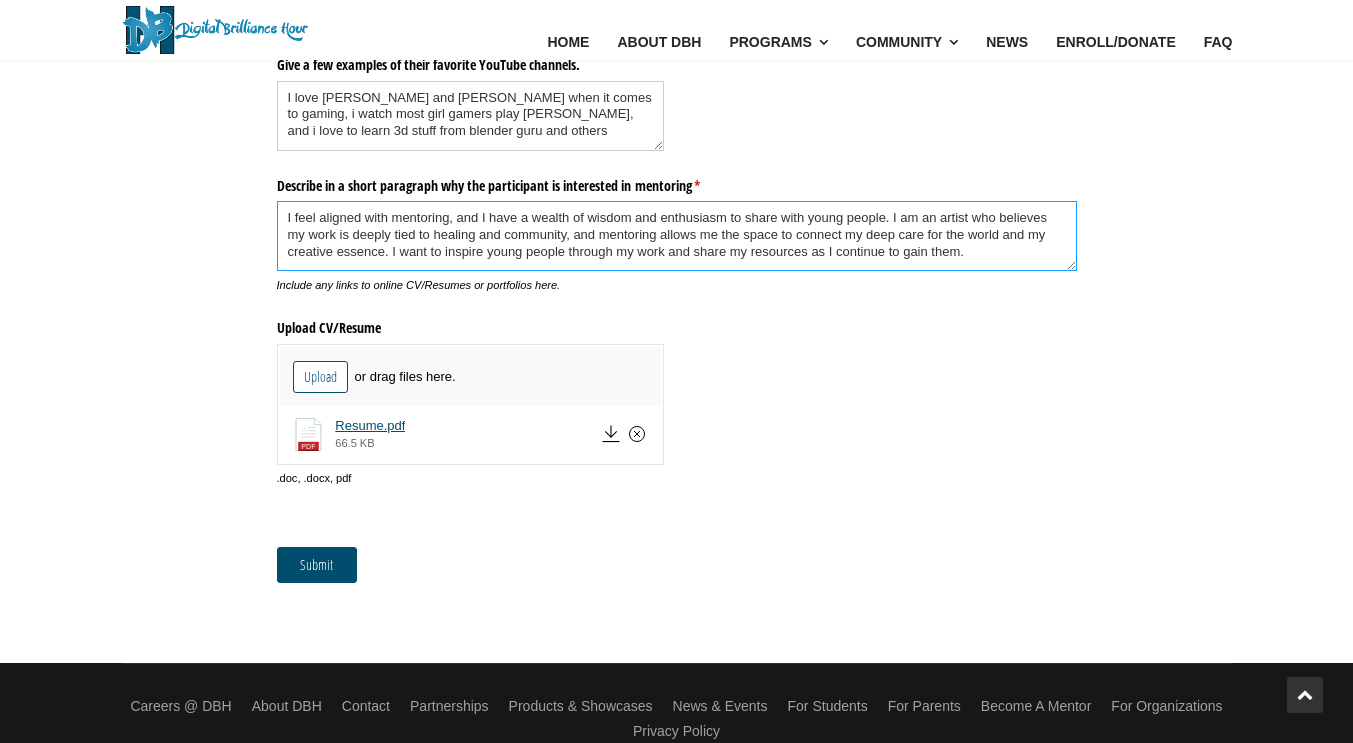 click on "I feel aligned with mentoring, and I have a wealth of wisdom and enthusiasm to share with young people. I am an artist who believes my work is deeply tied to healing and community, and mentoring allows me the space to connect my deep care for the world and my creative essence. I want to inspire young people through my work and share my resources as I continue to gain them." at bounding box center (677, 236) 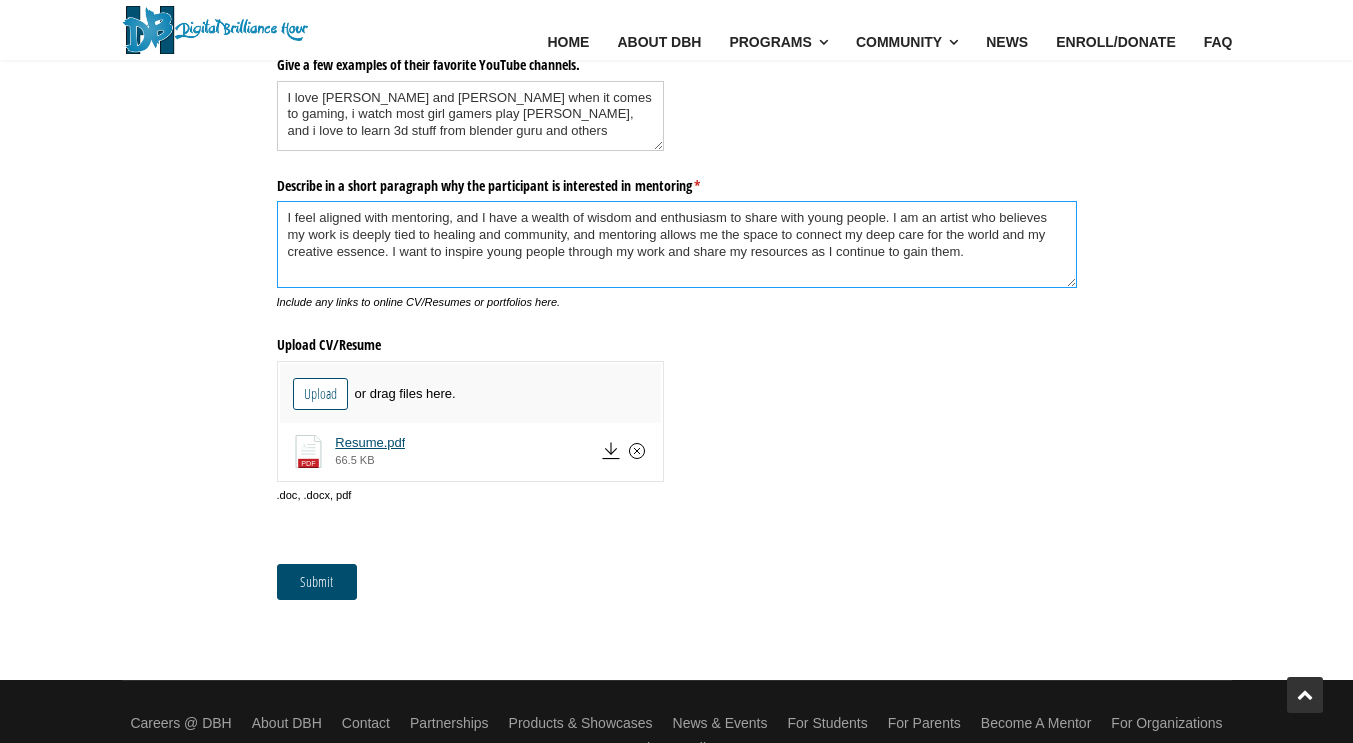 type on "I feel aligned with mentoring, and I have a wealth of wisdom and enthusiasm to share with young people. I am an artist who believes my work is deeply tied to healing and community, and mentoring allows me the space to connect my deep care for the world and my creative essence. I want to inspire young people through my work and share my resources as I continue to gain them." 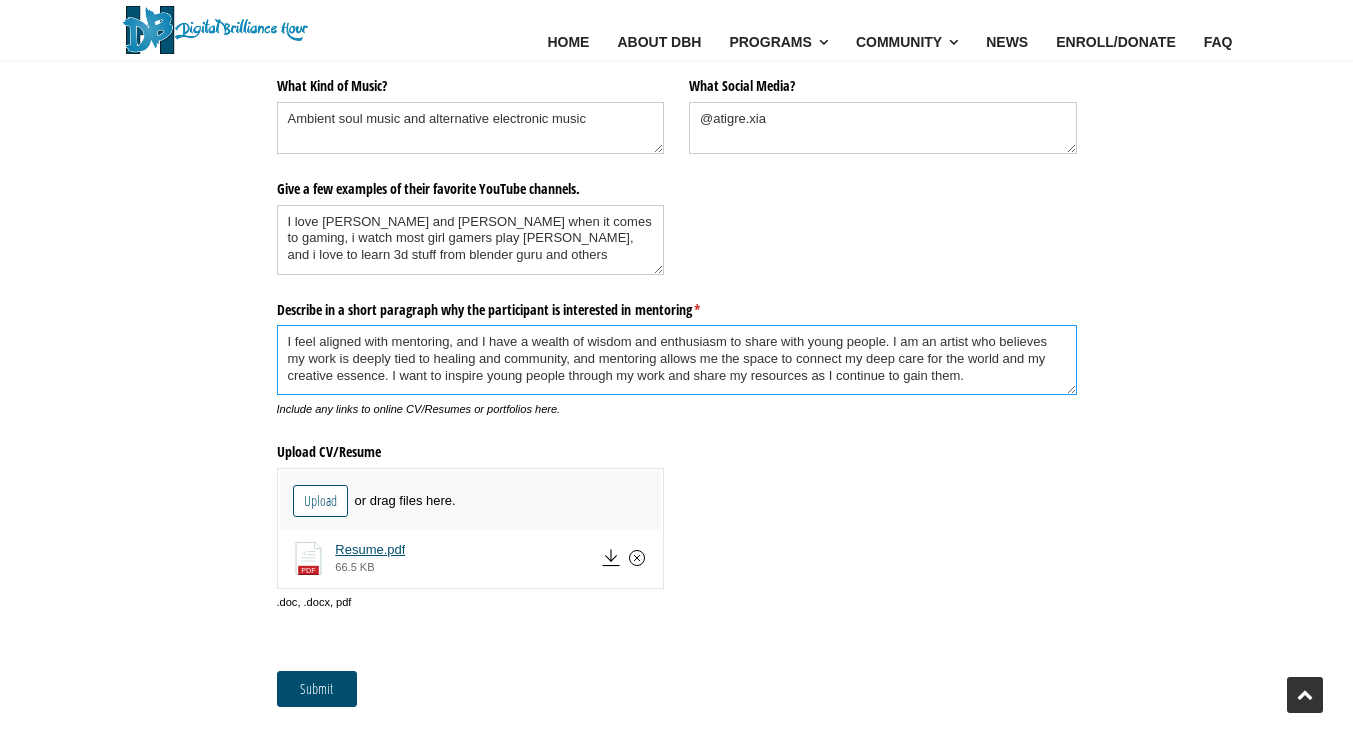 scroll, scrollTop: 1248, scrollLeft: 0, axis: vertical 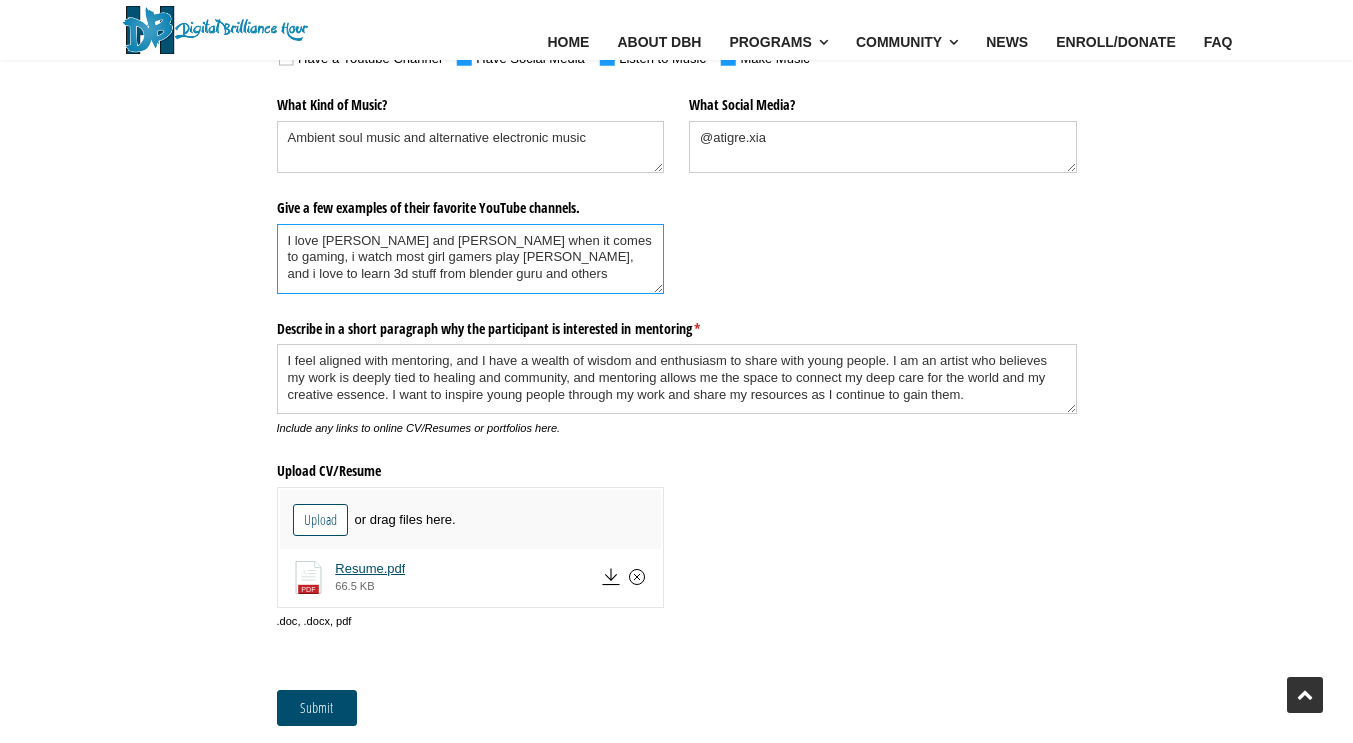 click on "I love Codykenshein and berleezy when it comes to gaming, i watch most girl gamers play sims, and i love to learn 3d stuff from blender guru and others" at bounding box center (471, 259) 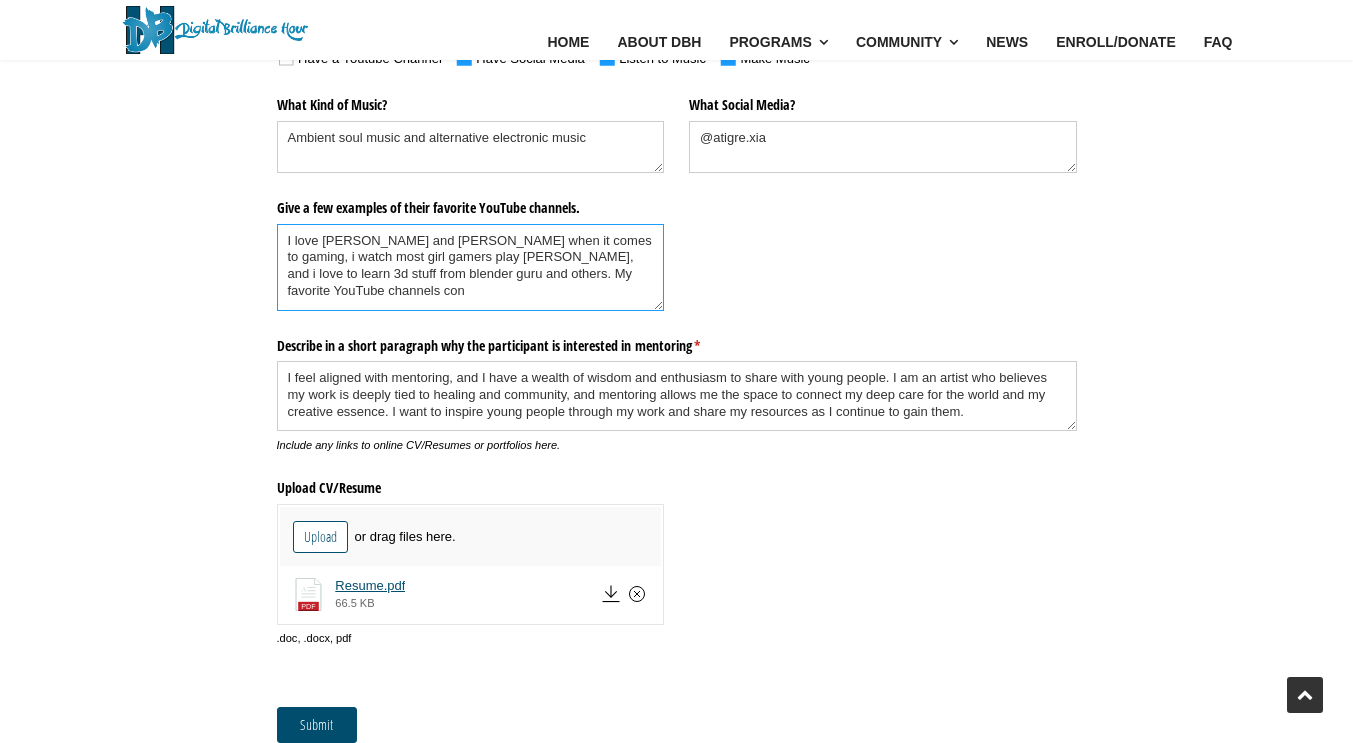 scroll, scrollTop: 0, scrollLeft: 0, axis: both 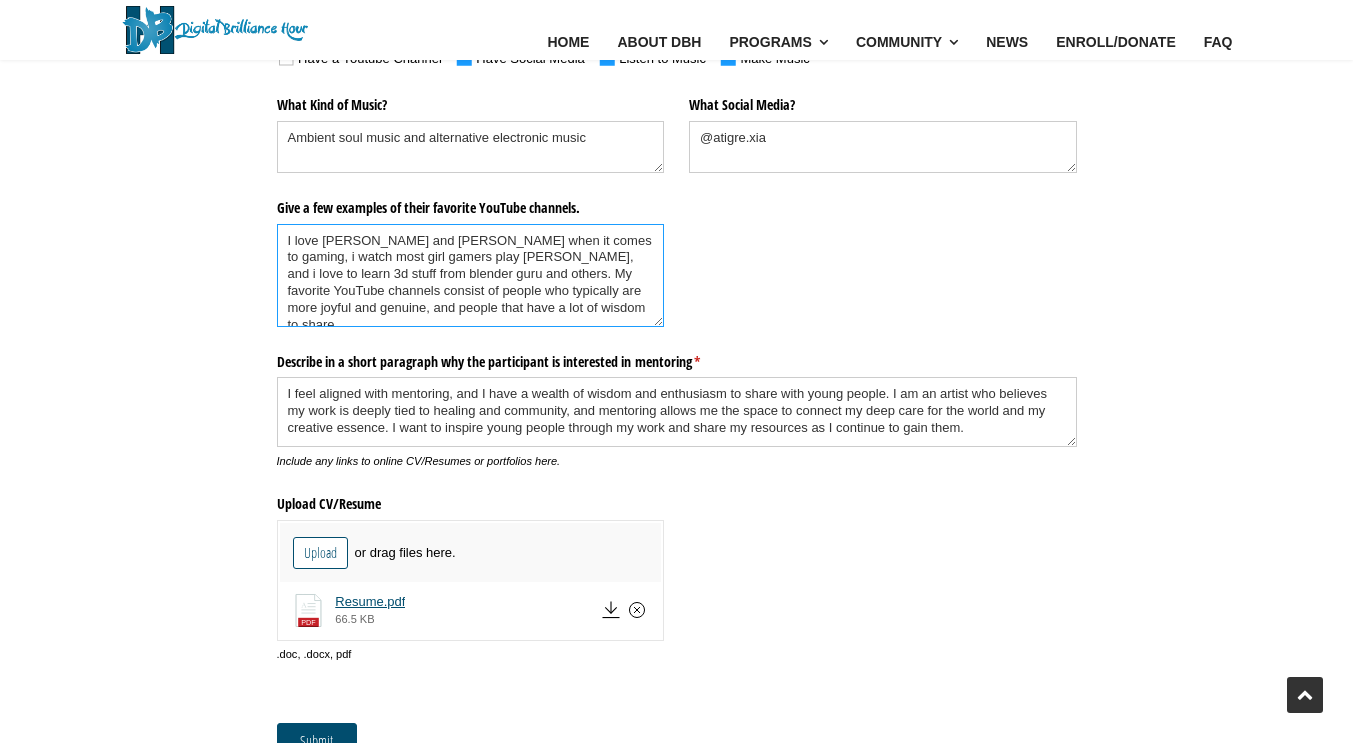 click on "I love Codykenshein and berleezy when it comes to gaming, i watch most girl gamers play sims, and i love to learn 3d stuff from blender guru and others. My favorite YouTube channels consist of people who typically are more joyful and genuine, and people that have a lot of wisdom to share" at bounding box center (471, 275) 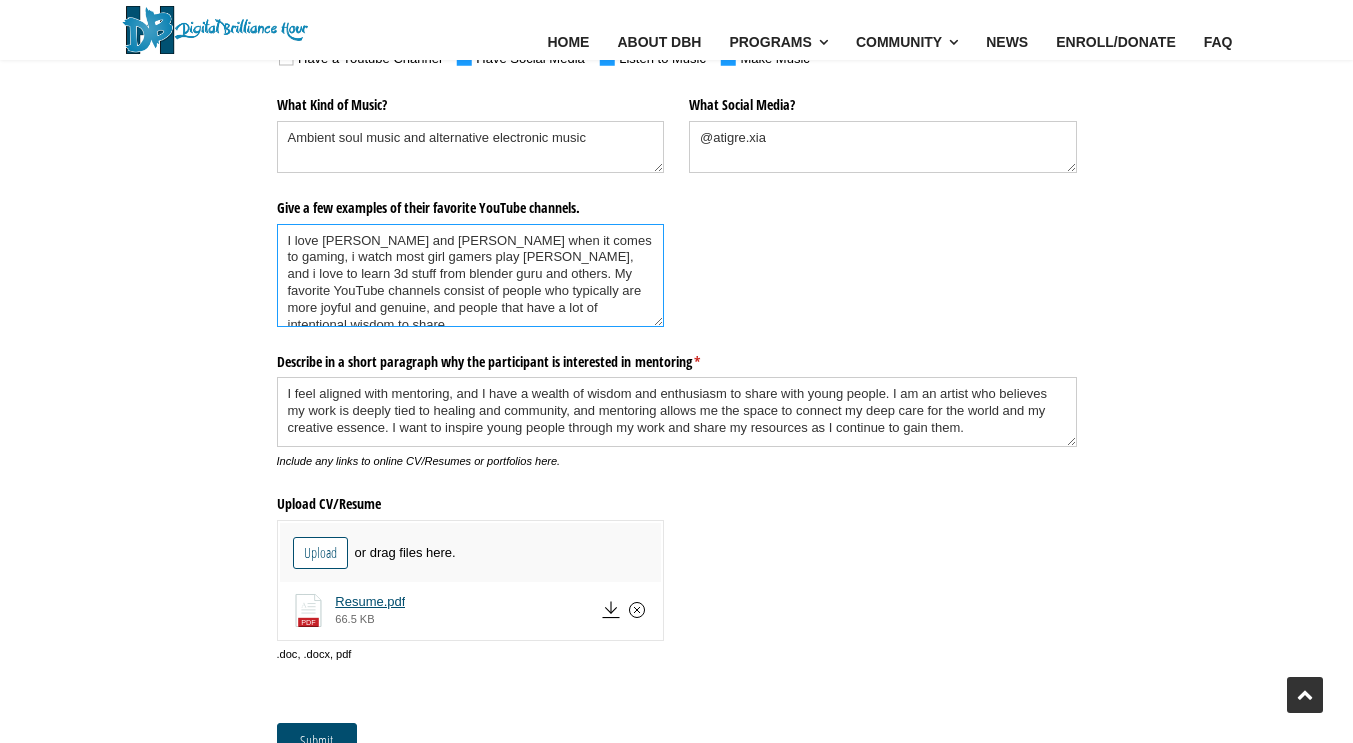 click on "I love Codykenshein and berleezy when it comes to gaming, i watch most girl gamers play sims, and i love to learn 3d stuff from blender guru and others. My favorite YouTube channels consist of people who typically are more joyful and genuine, and people that have a lot of intentional wisdom to share" at bounding box center (471, 275) 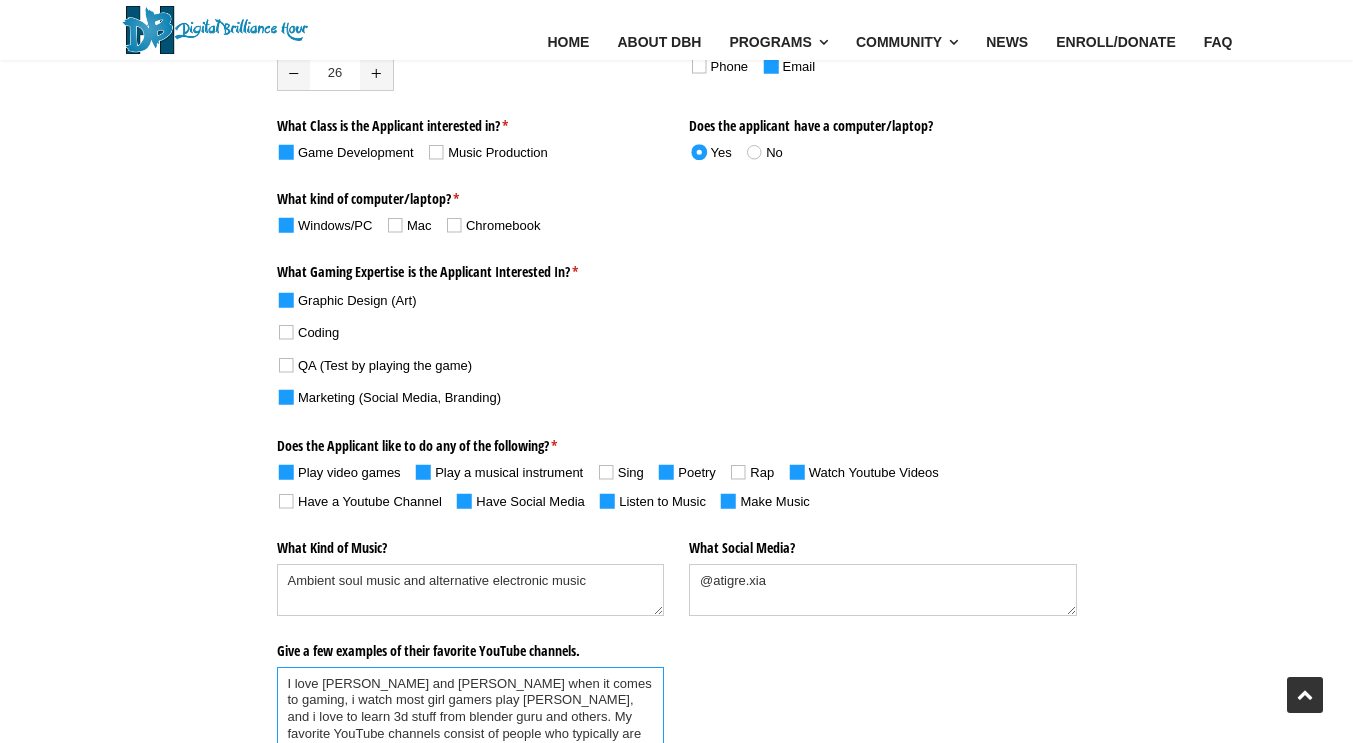 scroll, scrollTop: 804, scrollLeft: 0, axis: vertical 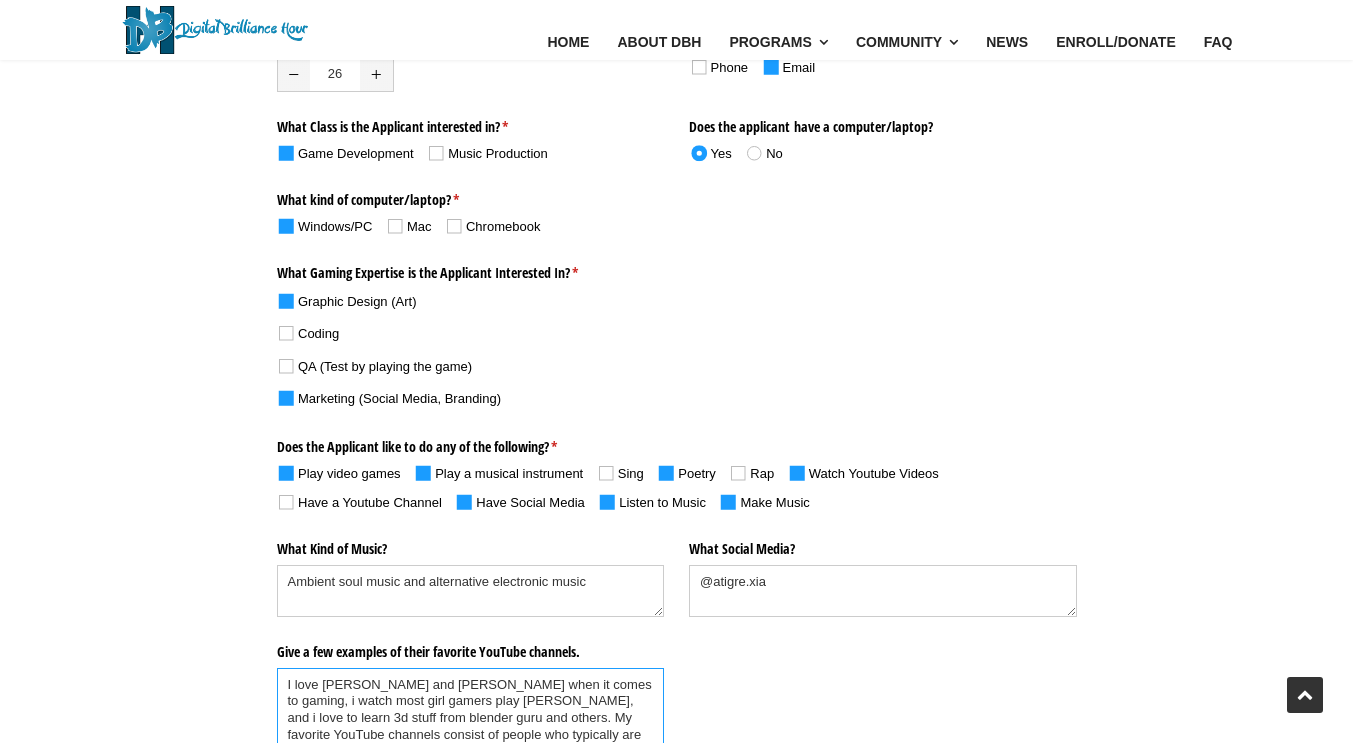 type on "I love Codykenshein and berleezy when it comes to gaming, i watch most girl gamers play sims, and i love to learn 3d stuff from blender guru and others. My favorite YouTube channels consist of people who typically are more joyful and genuine, and people that have a lot of intentional wisdom to share." 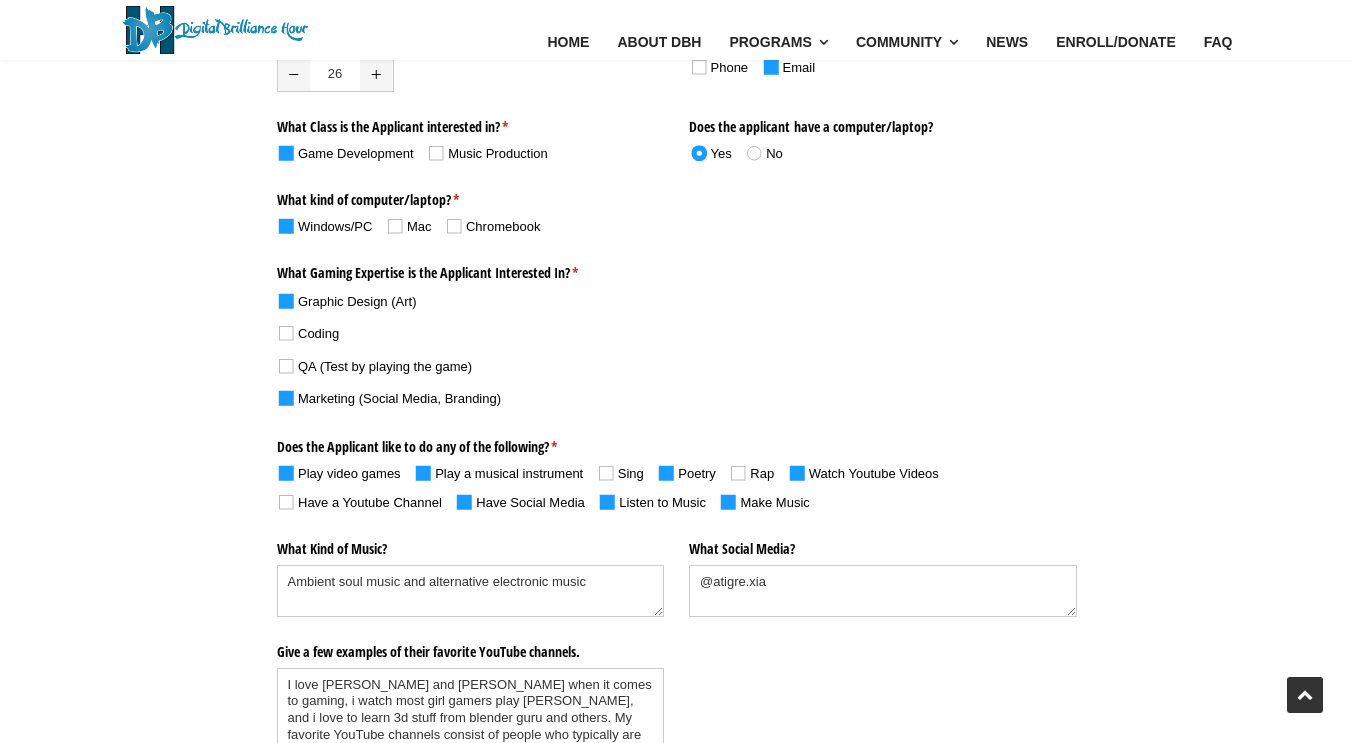 click at bounding box center (436, 152) 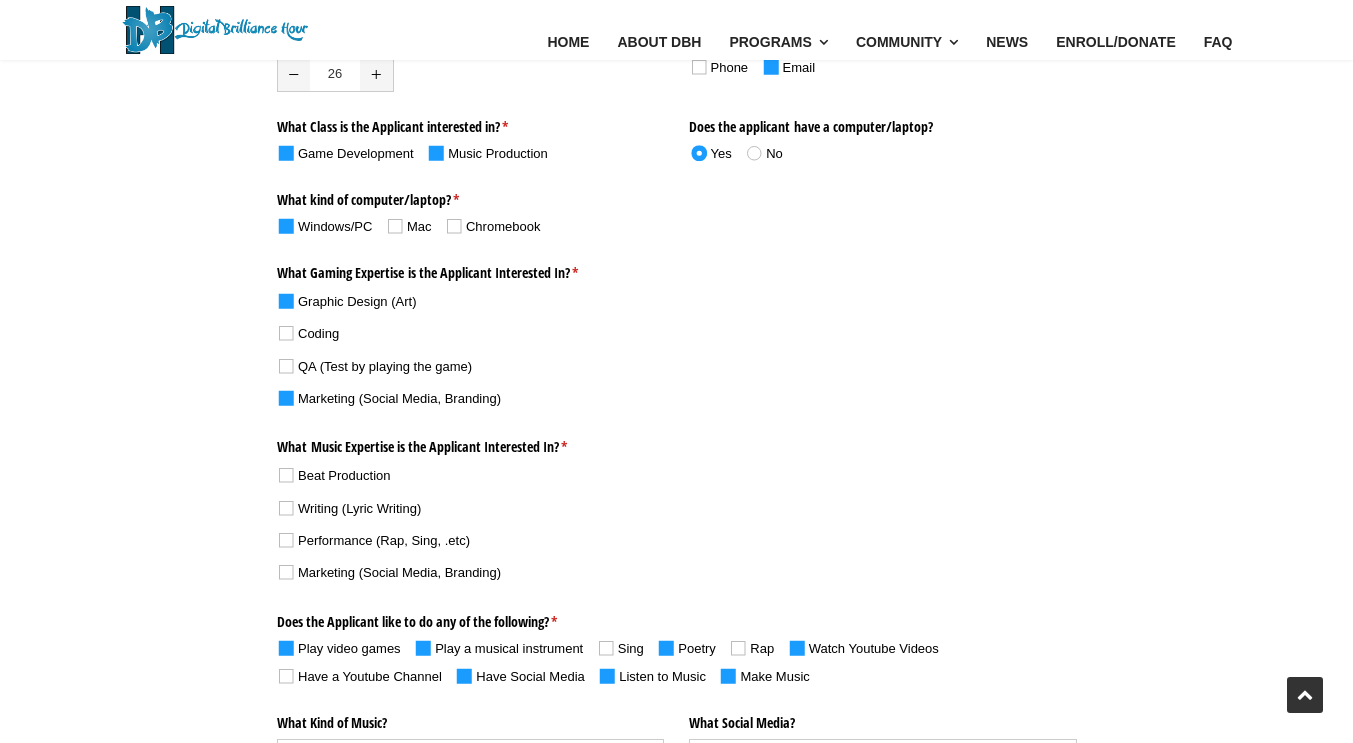 click at bounding box center [286, 508] 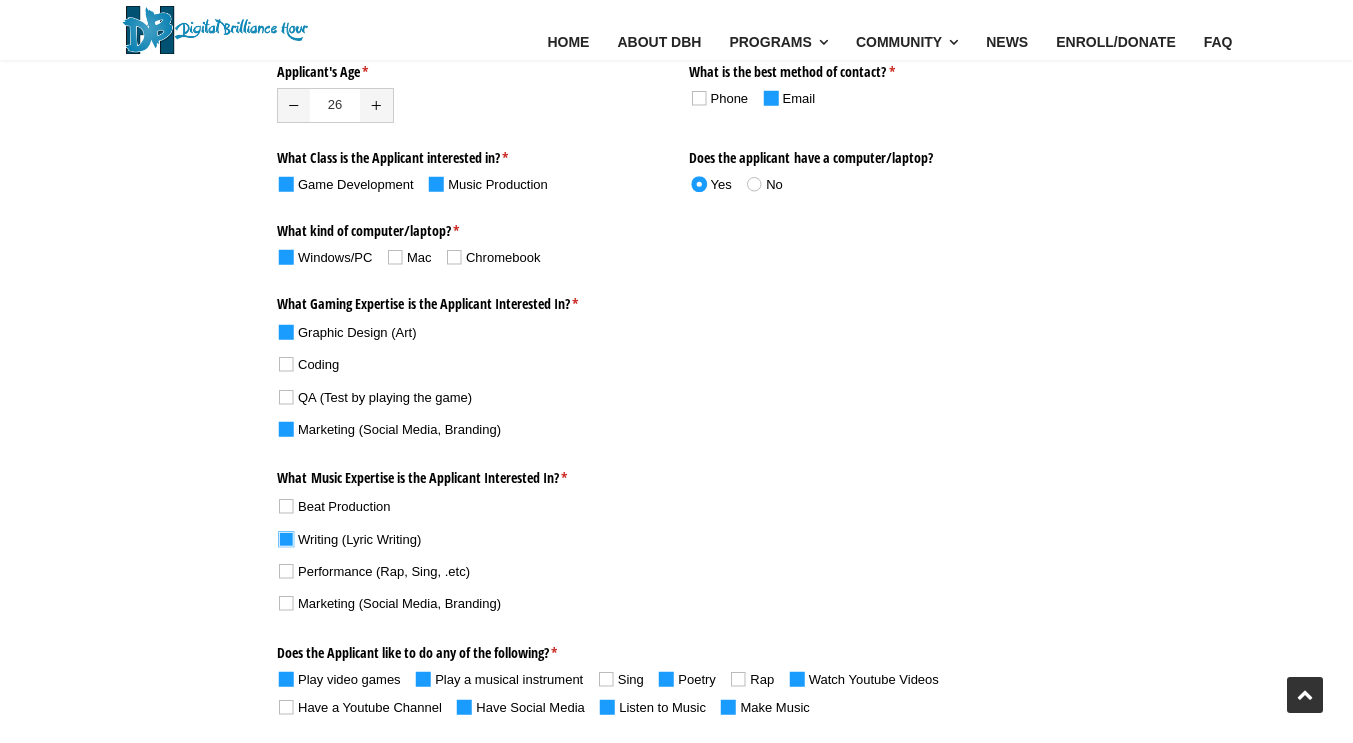 scroll, scrollTop: 762, scrollLeft: 0, axis: vertical 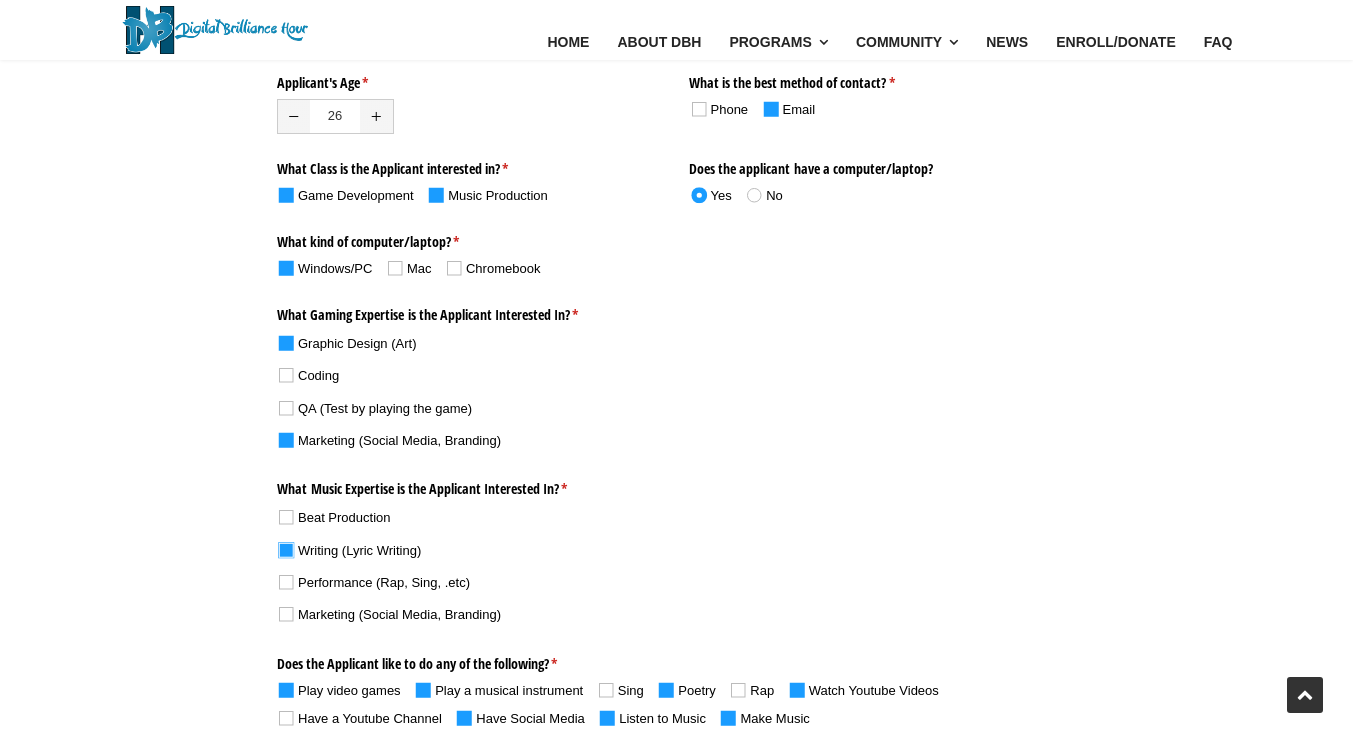 click at bounding box center [286, 517] 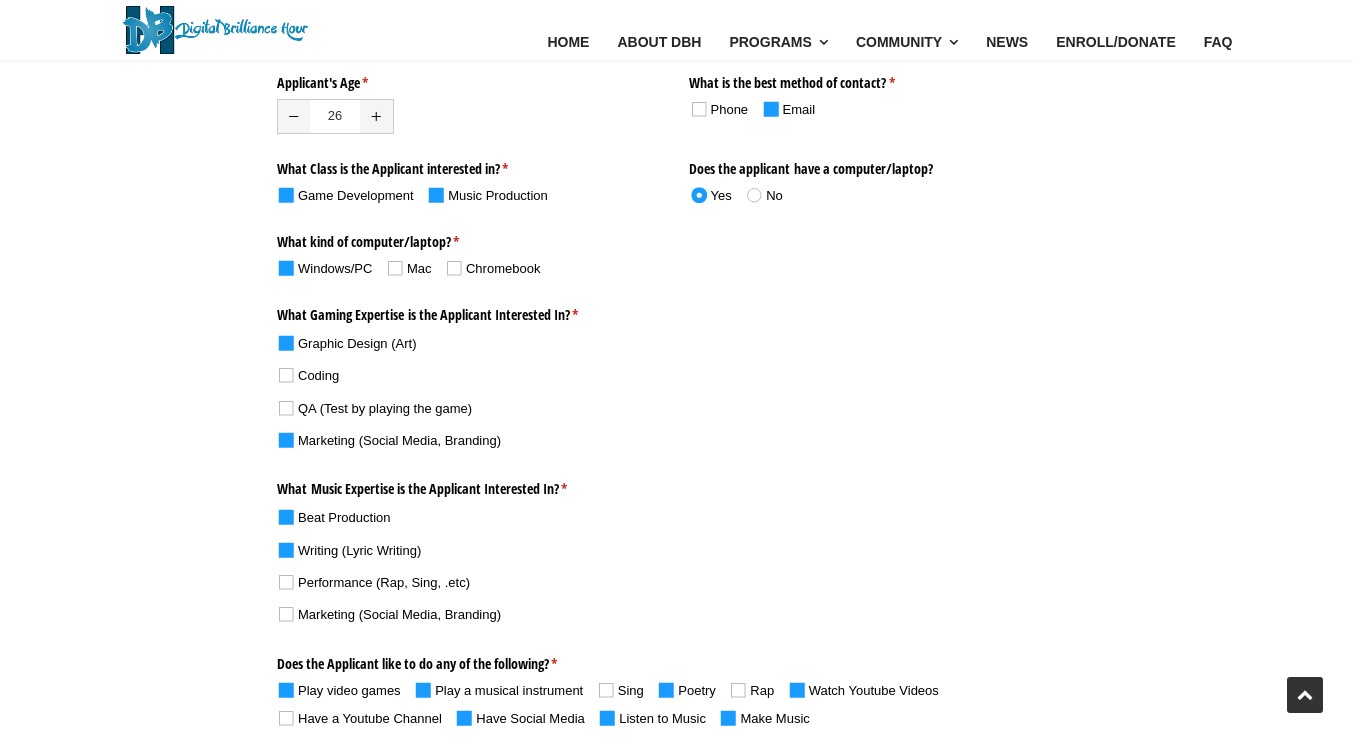 click at bounding box center [436, 194] 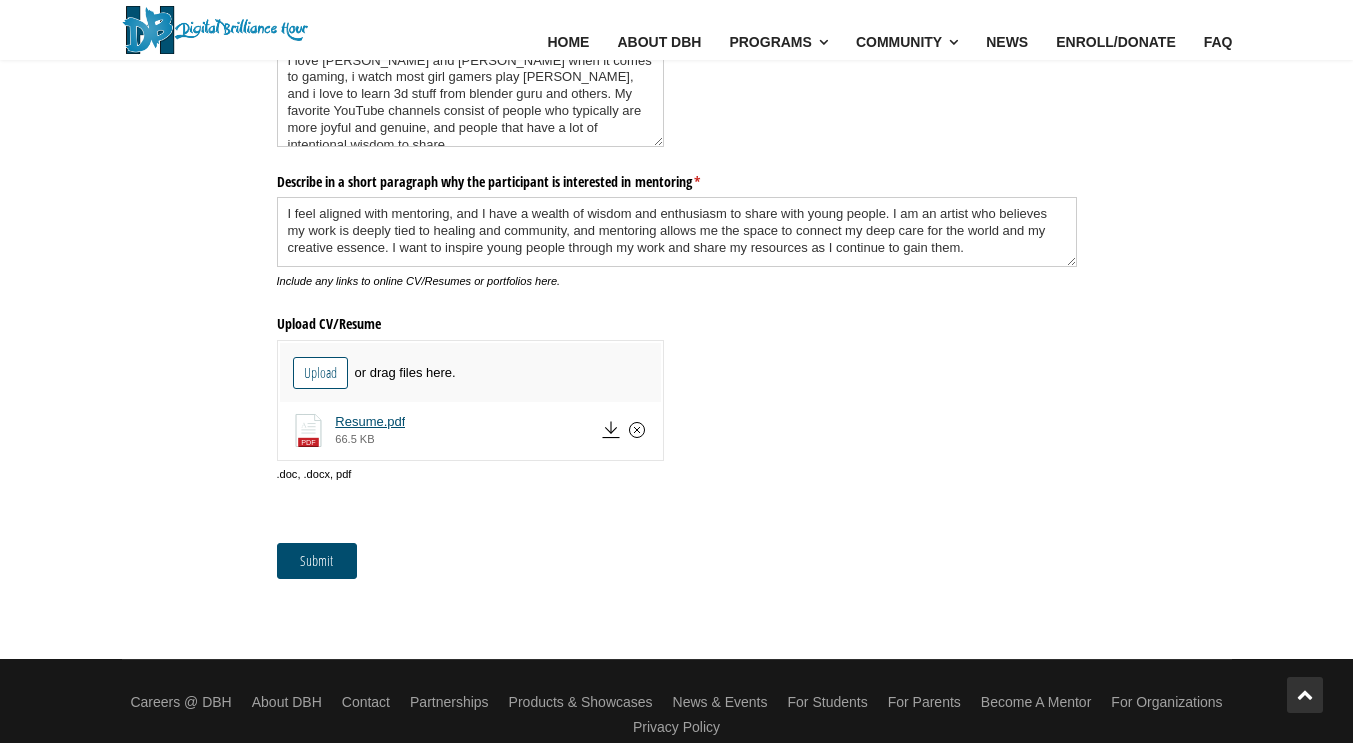 scroll, scrollTop: 1480, scrollLeft: 0, axis: vertical 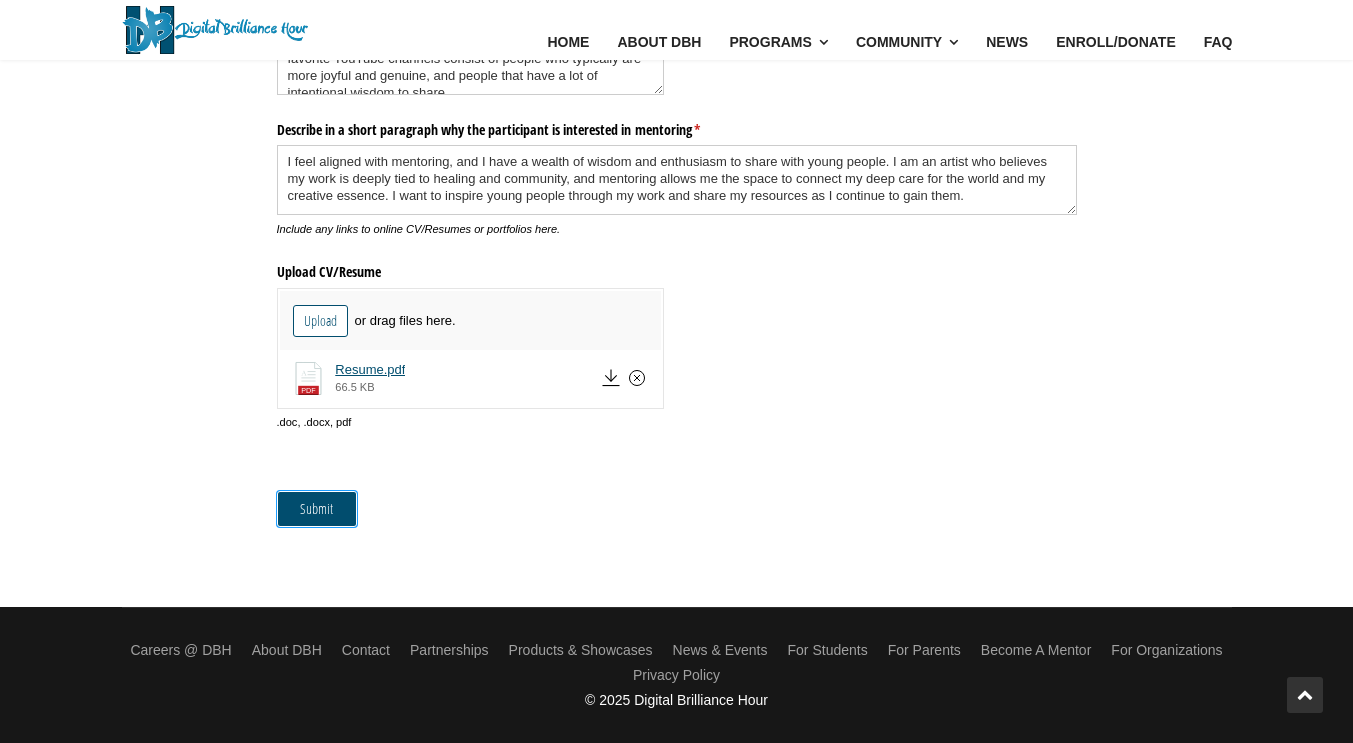 click on "Submit" at bounding box center [316, 509] 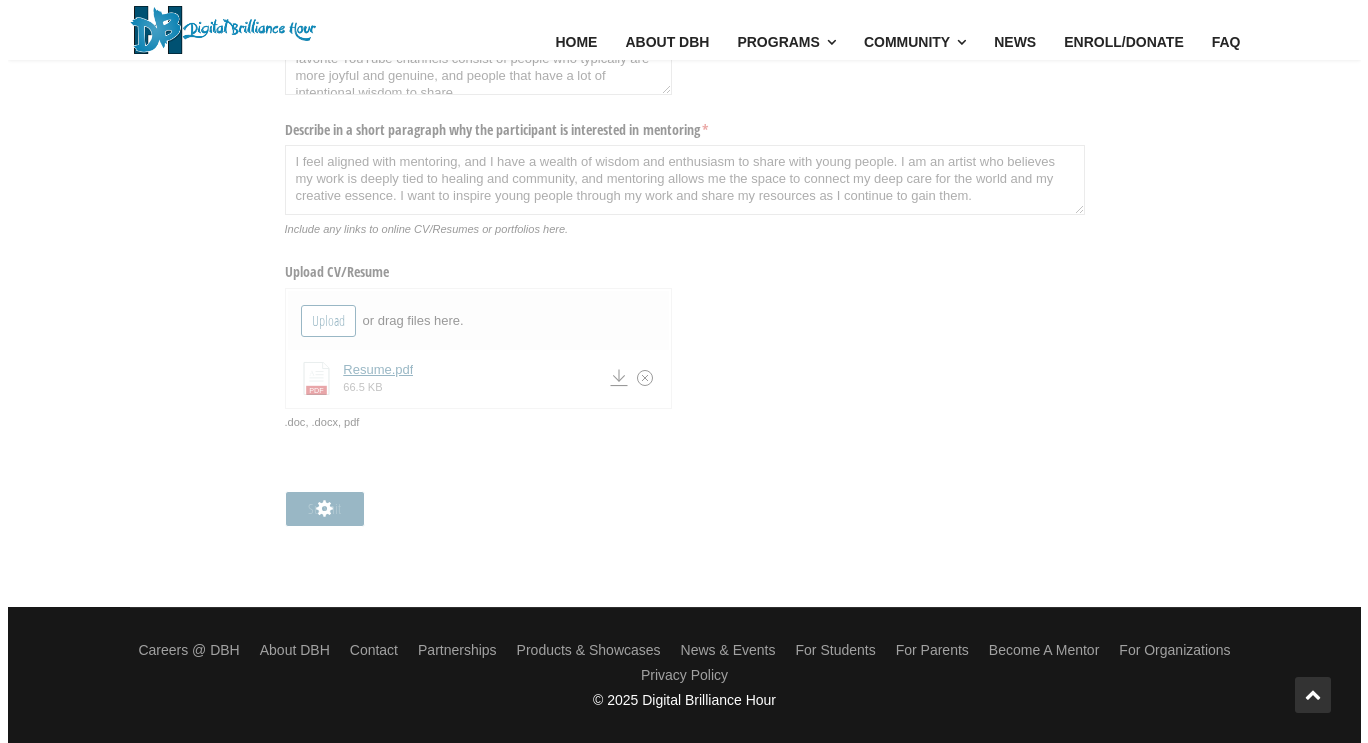 scroll, scrollTop: 0, scrollLeft: 0, axis: both 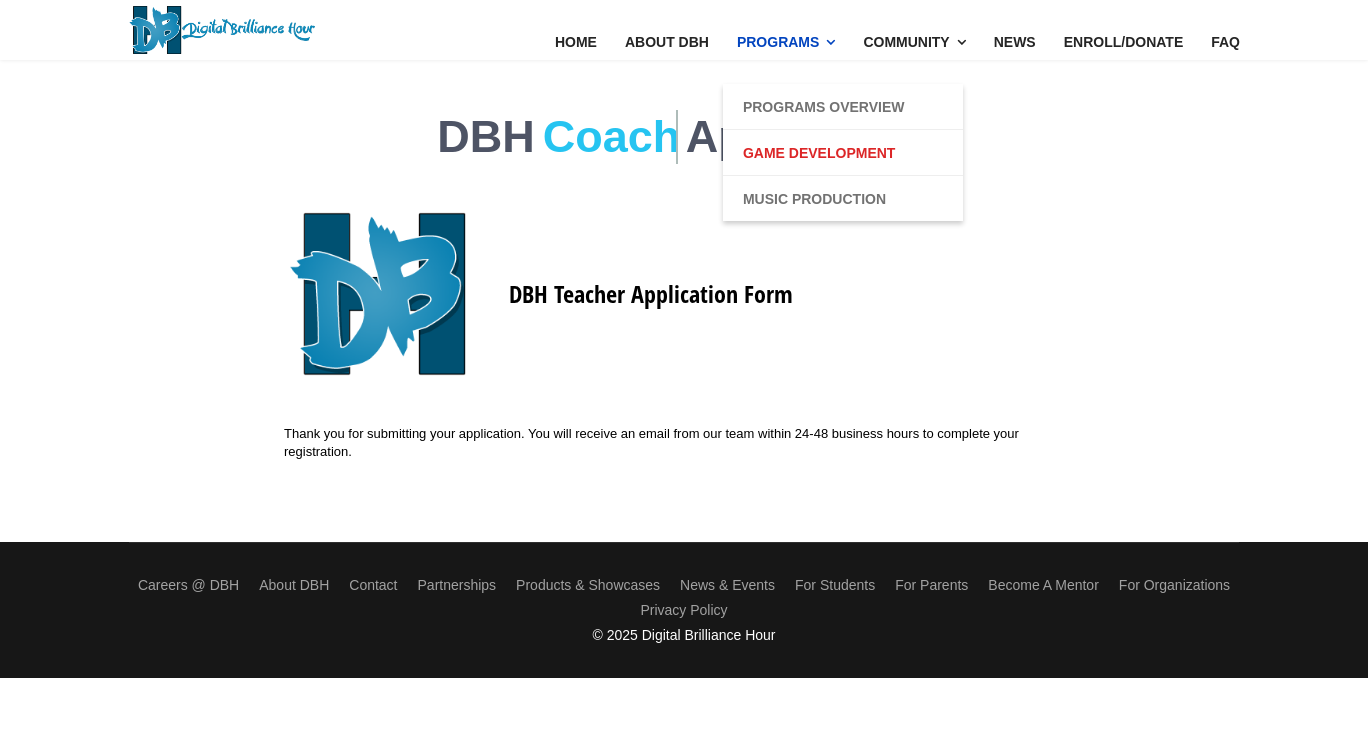 click on "Game Development" at bounding box center [819, 153] 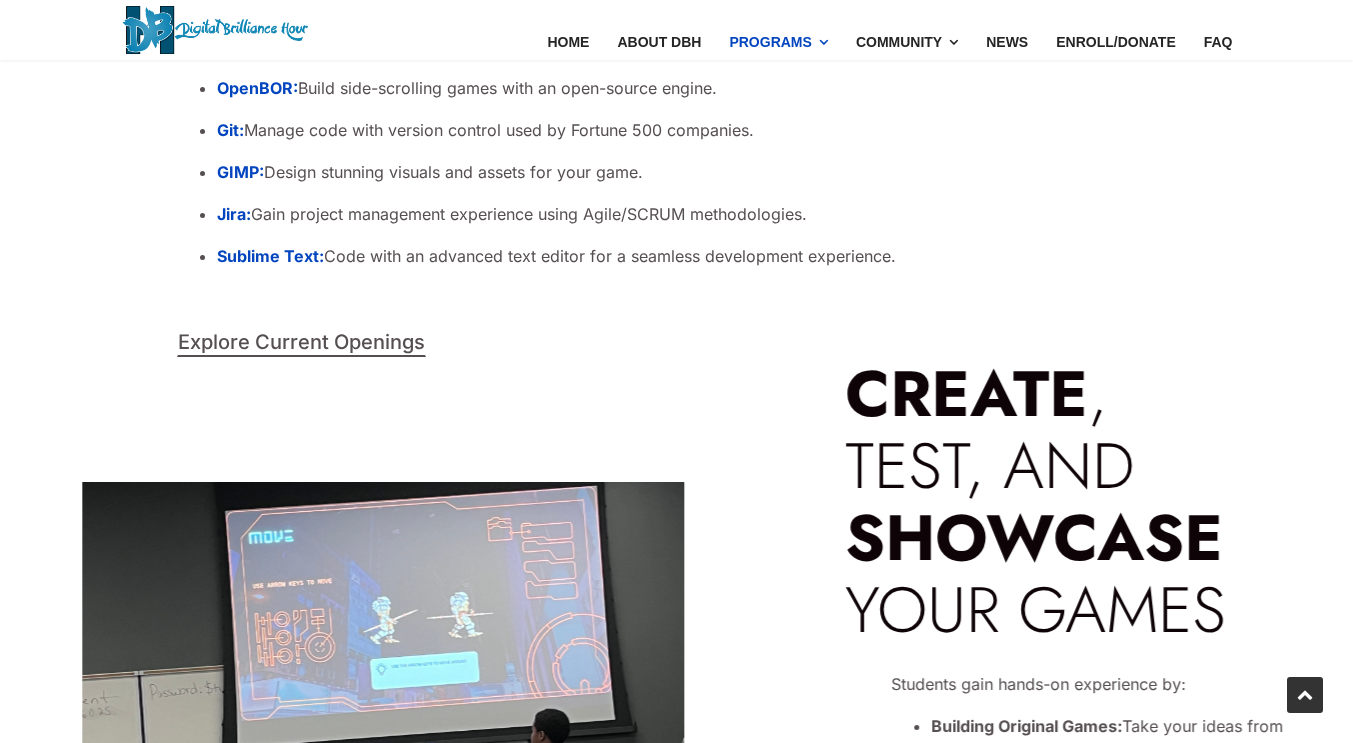 scroll, scrollTop: 3795, scrollLeft: 0, axis: vertical 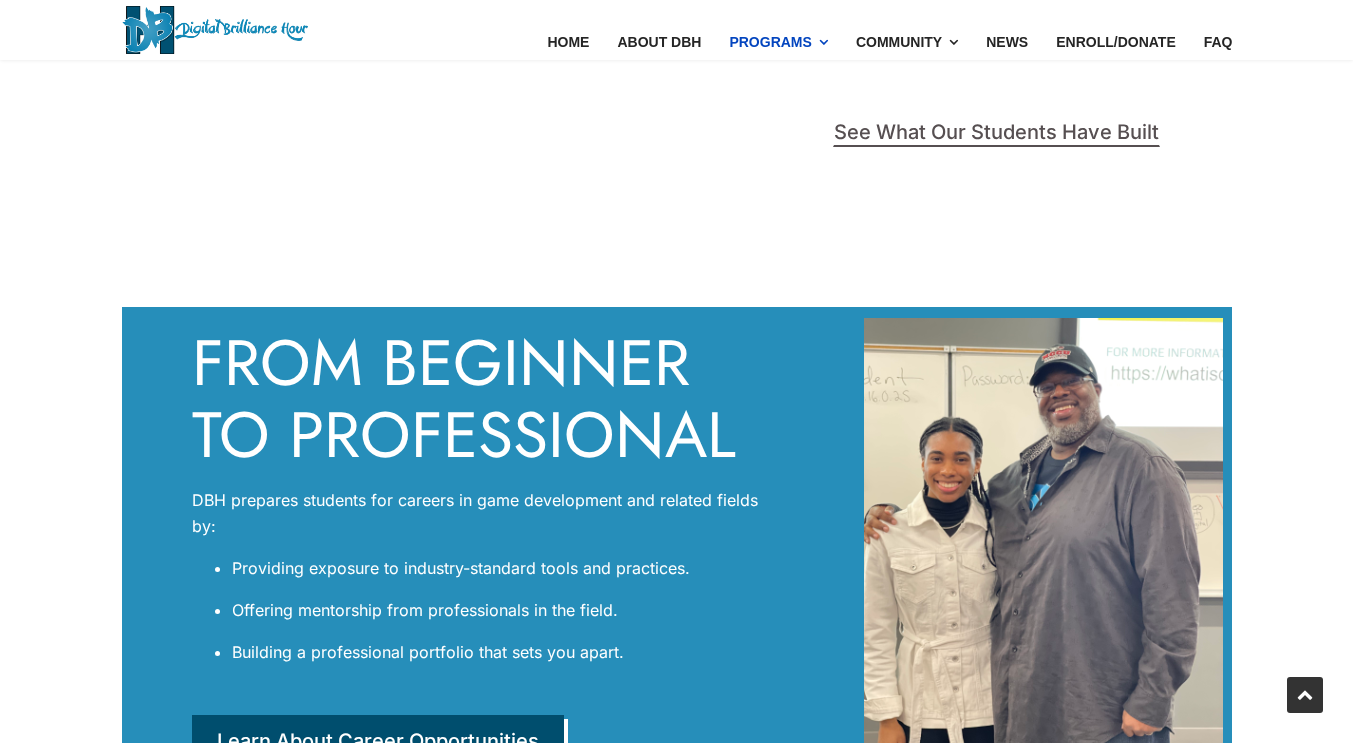 click on "See What Our Students Have Built" at bounding box center [996, 133] 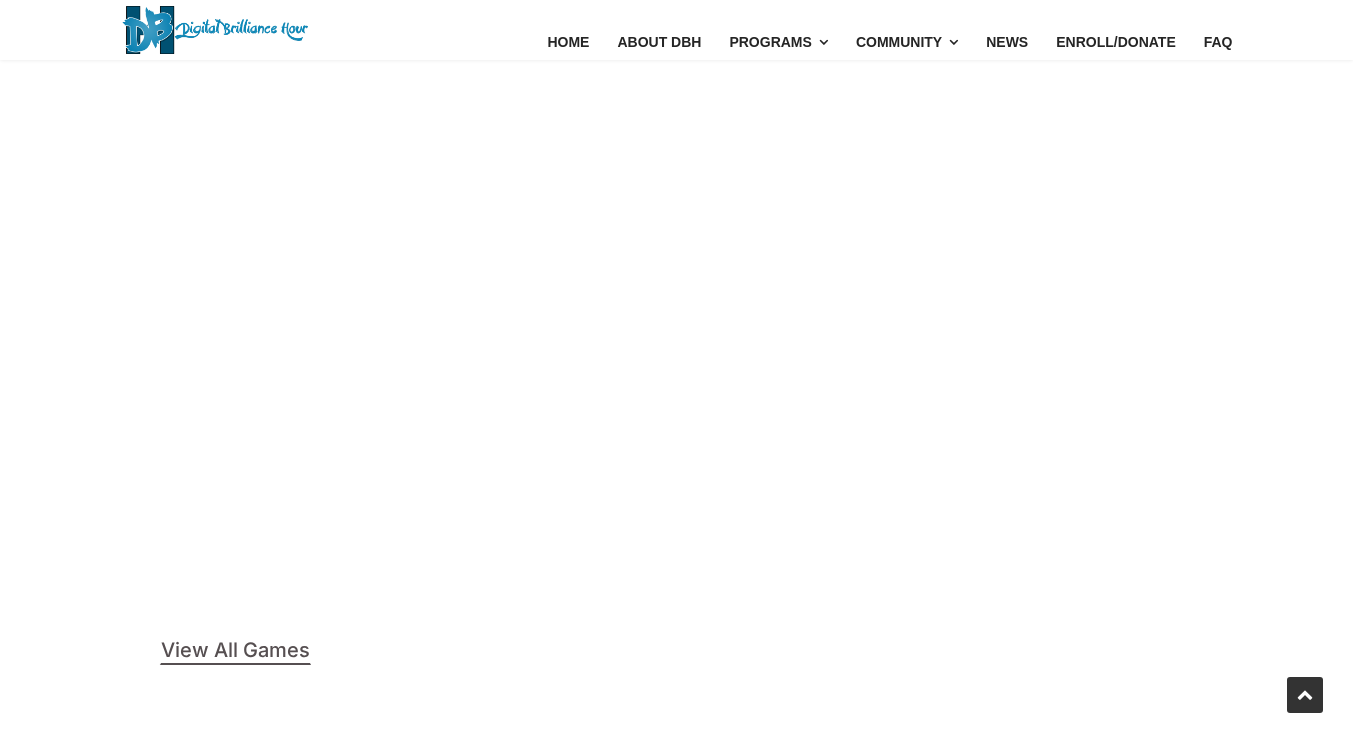 scroll, scrollTop: 1669, scrollLeft: 0, axis: vertical 